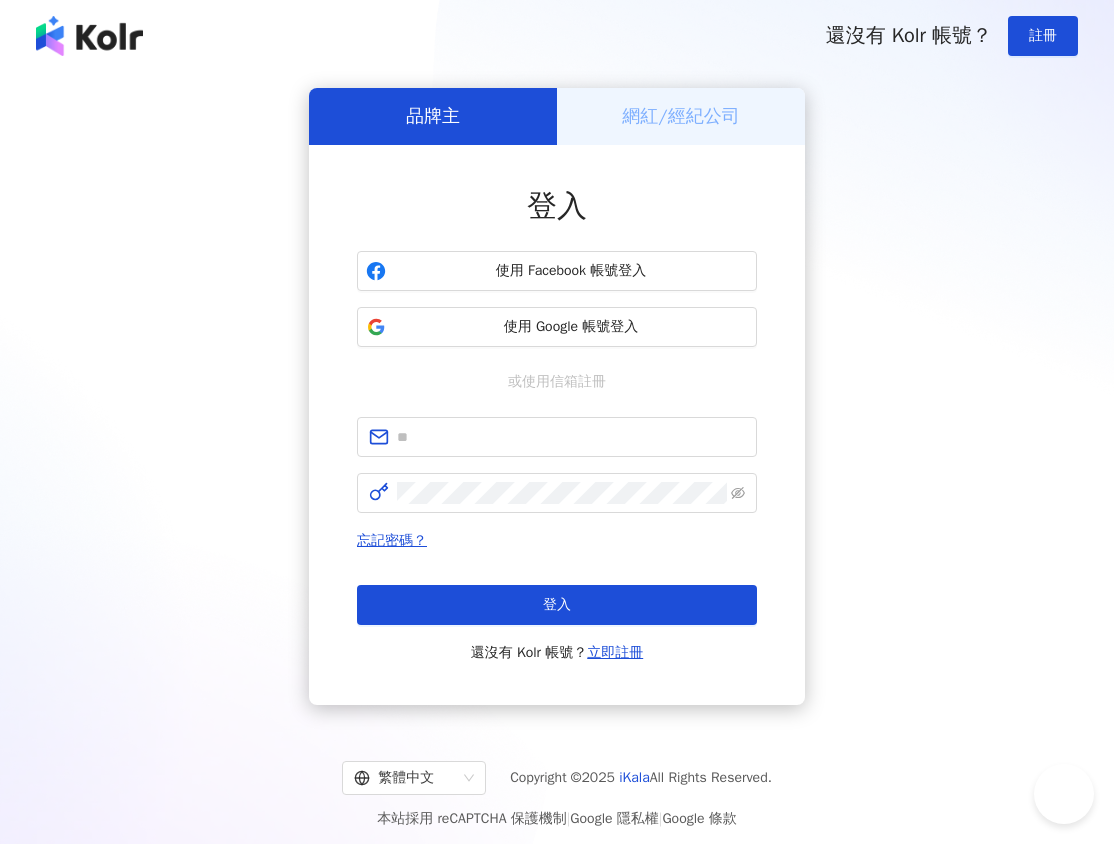 scroll, scrollTop: 0, scrollLeft: 0, axis: both 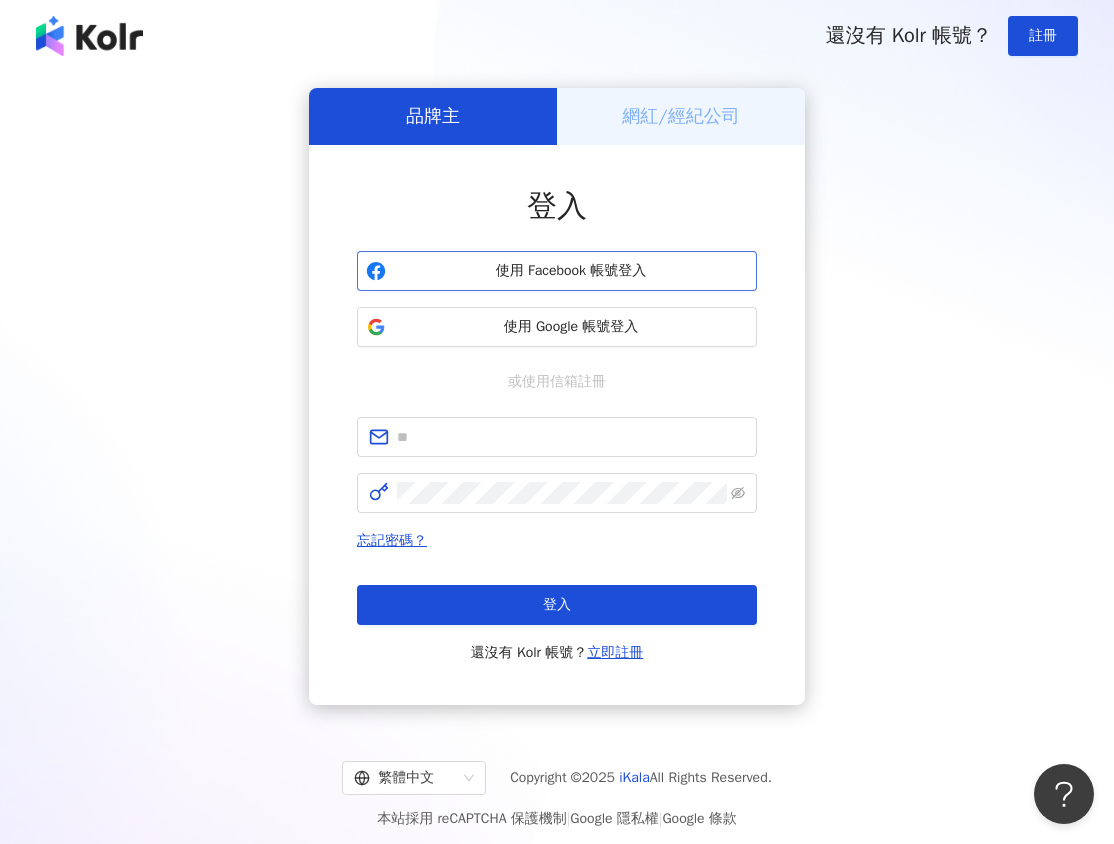 click on "使用 Facebook 帳號登入" at bounding box center (571, 271) 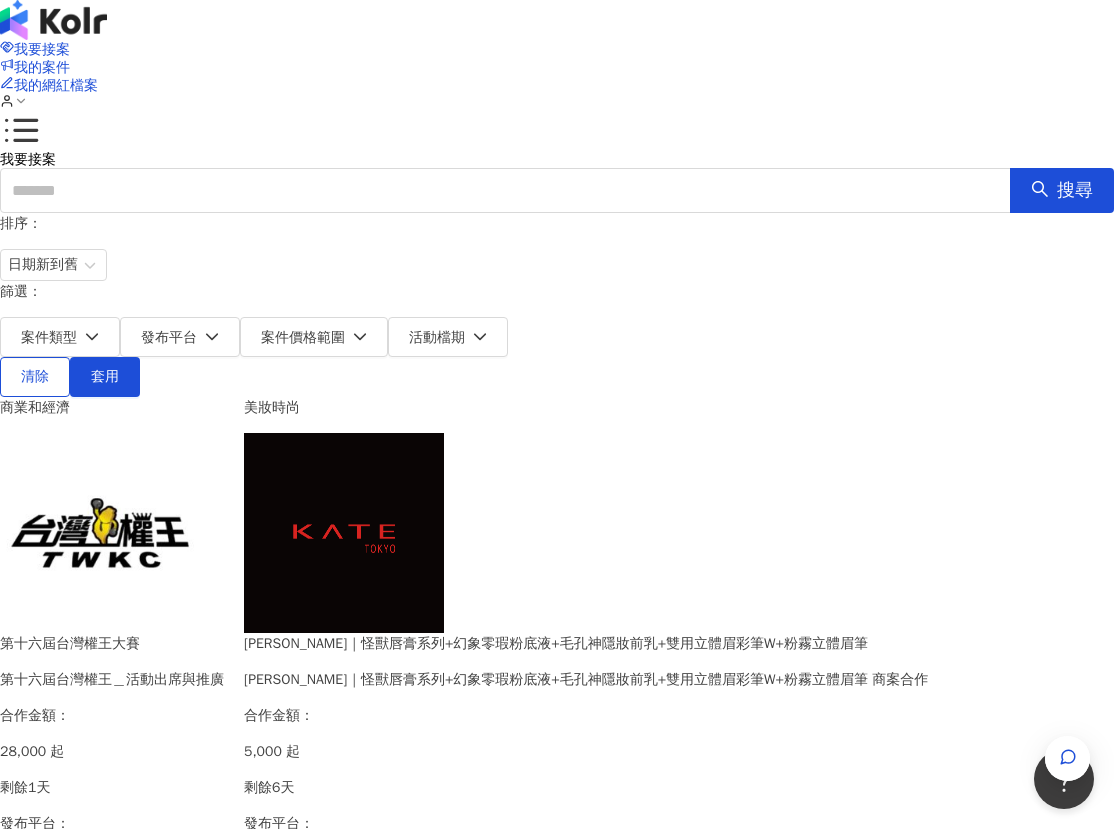 click at bounding box center (344, 533) 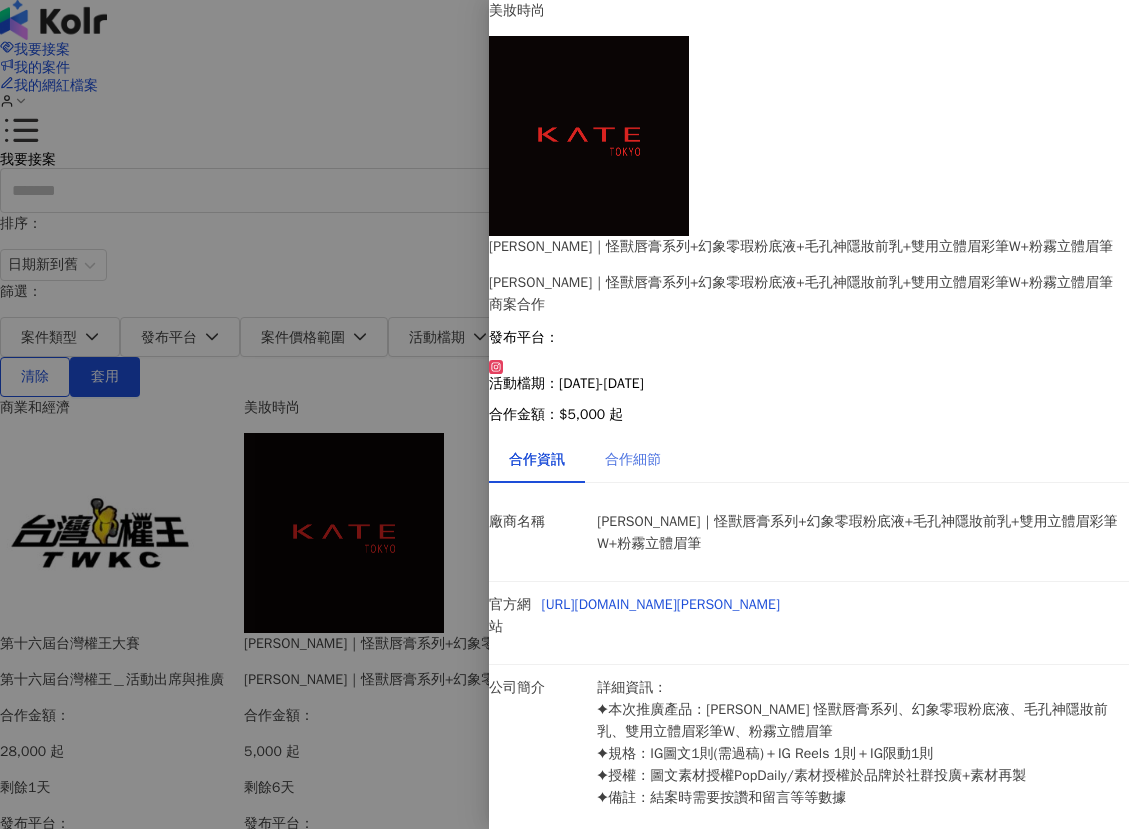 click on "合作細節" at bounding box center [633, 460] 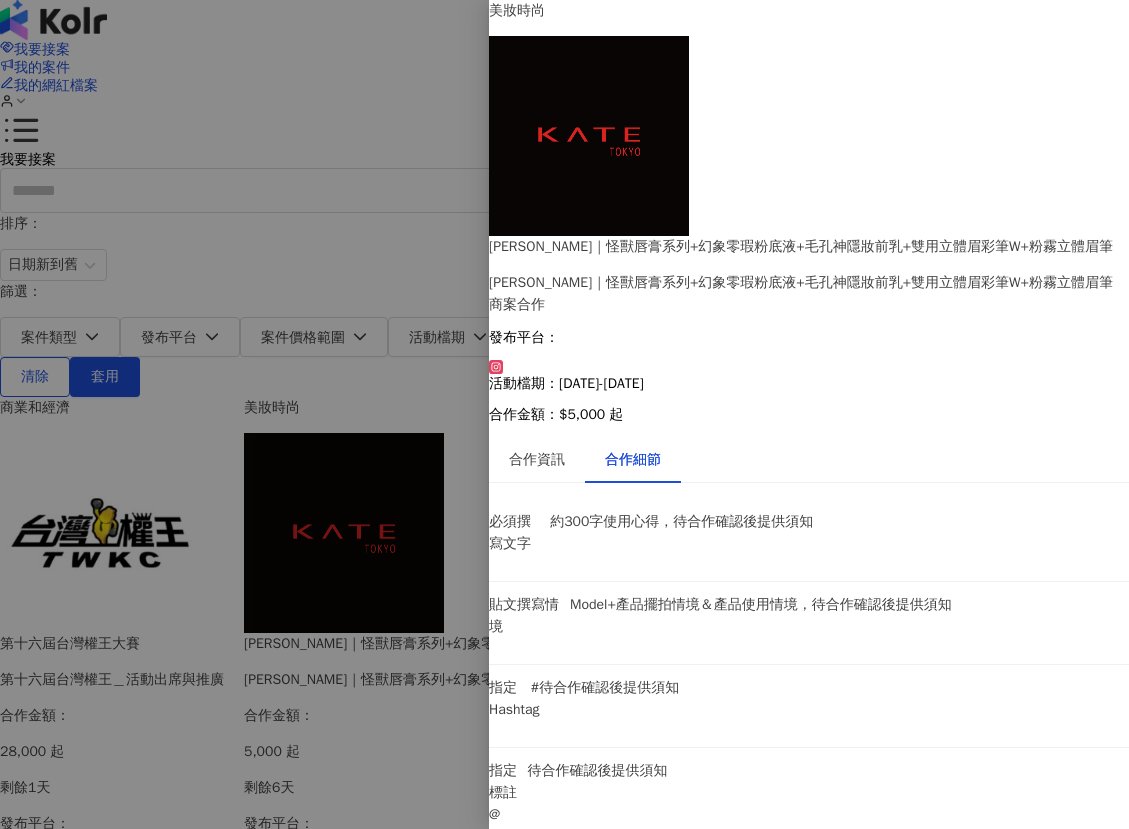 click on "我要報名" at bounding box center [538, 1216] 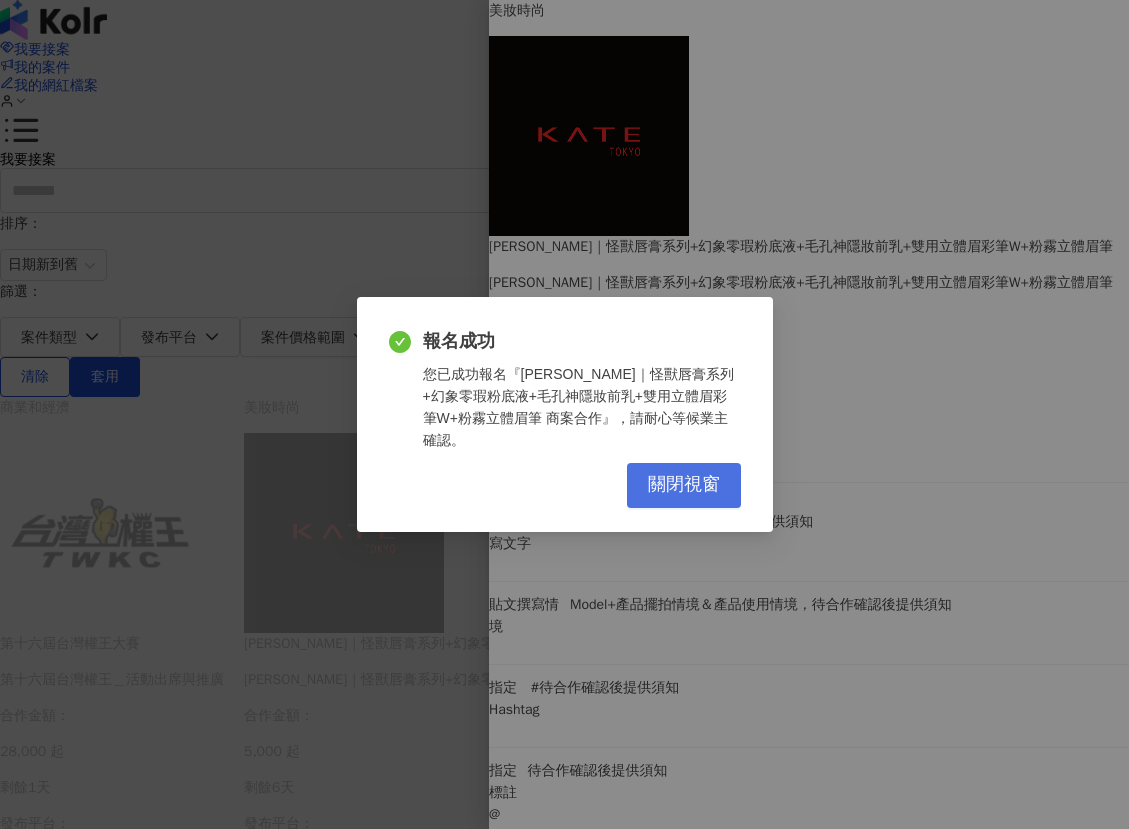 click on "關閉視窗" at bounding box center (684, 485) 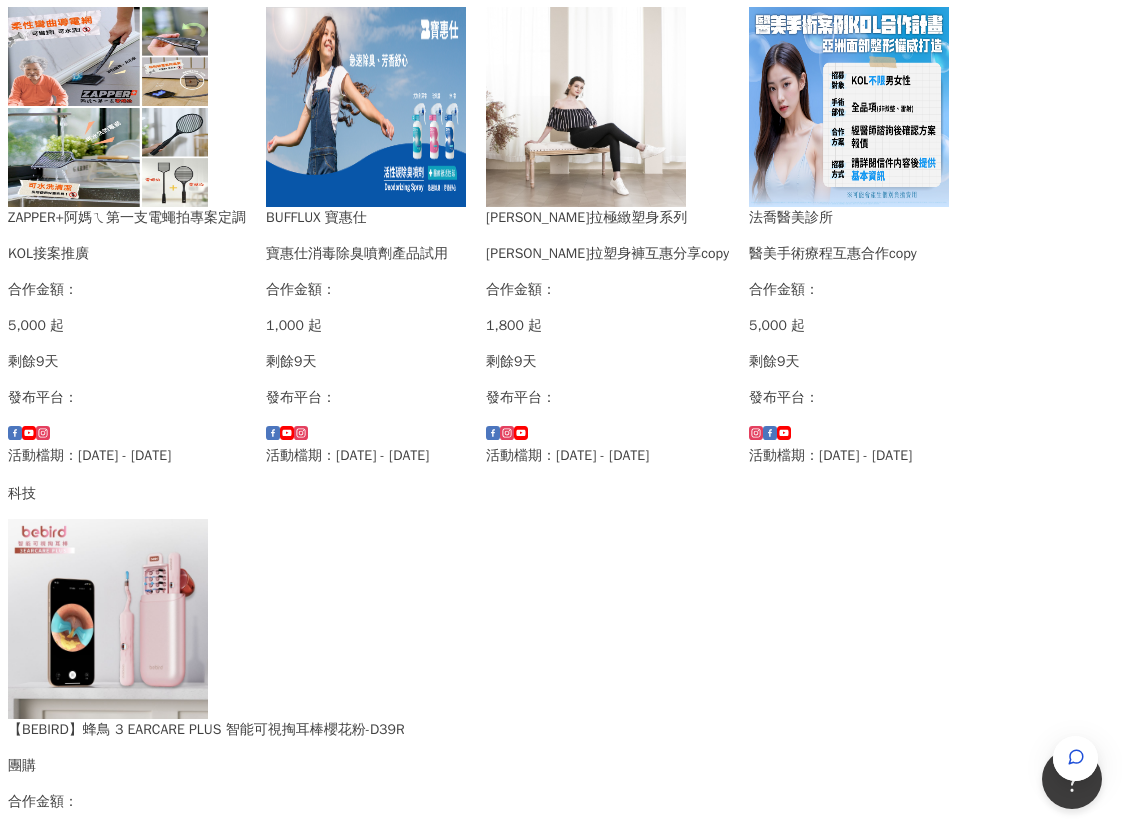scroll, scrollTop: 1000, scrollLeft: 0, axis: vertical 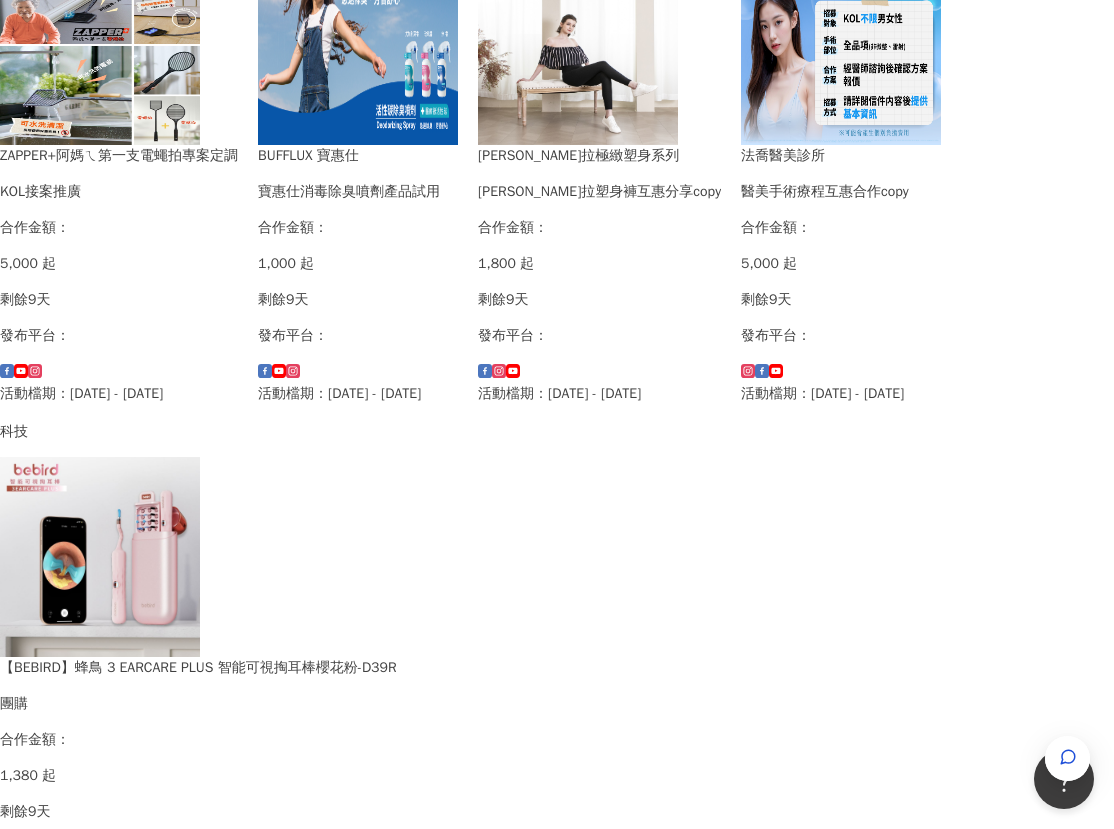 click on "[PERSON_NAME]拉極緻塑身系列" at bounding box center [599, 156] 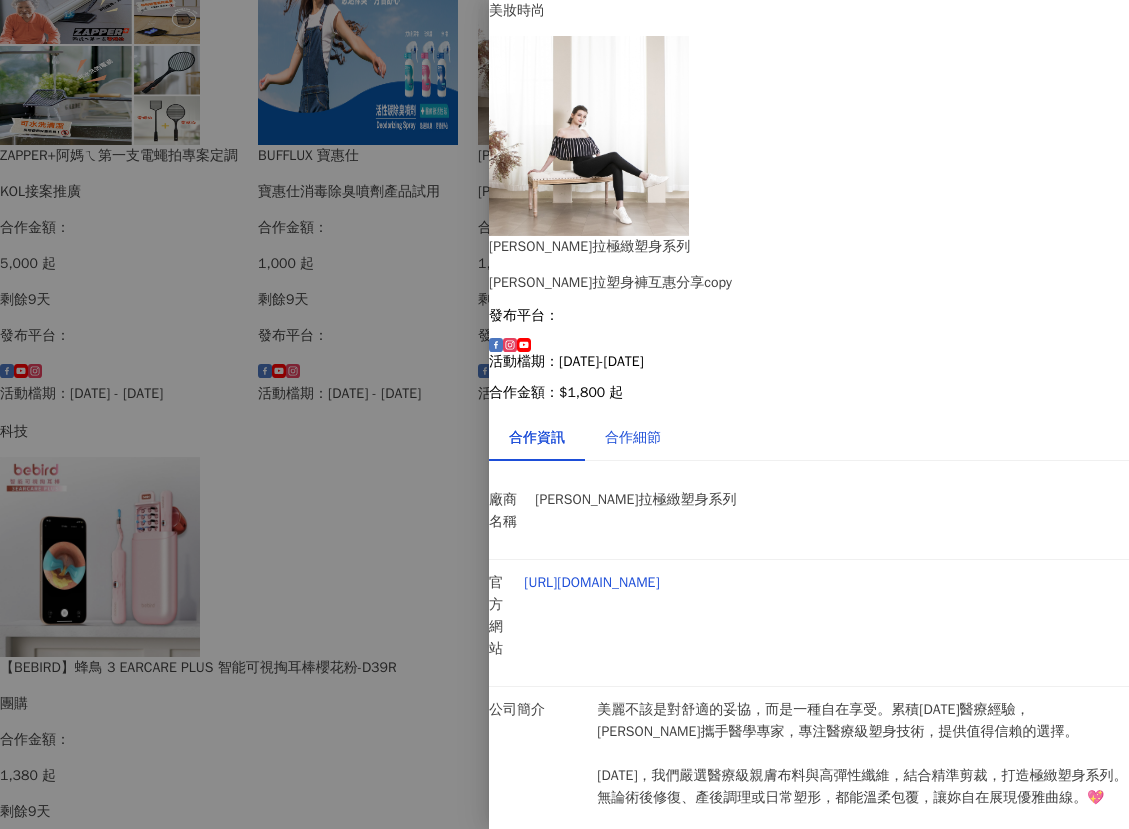 click on "合作細節" at bounding box center [633, 438] 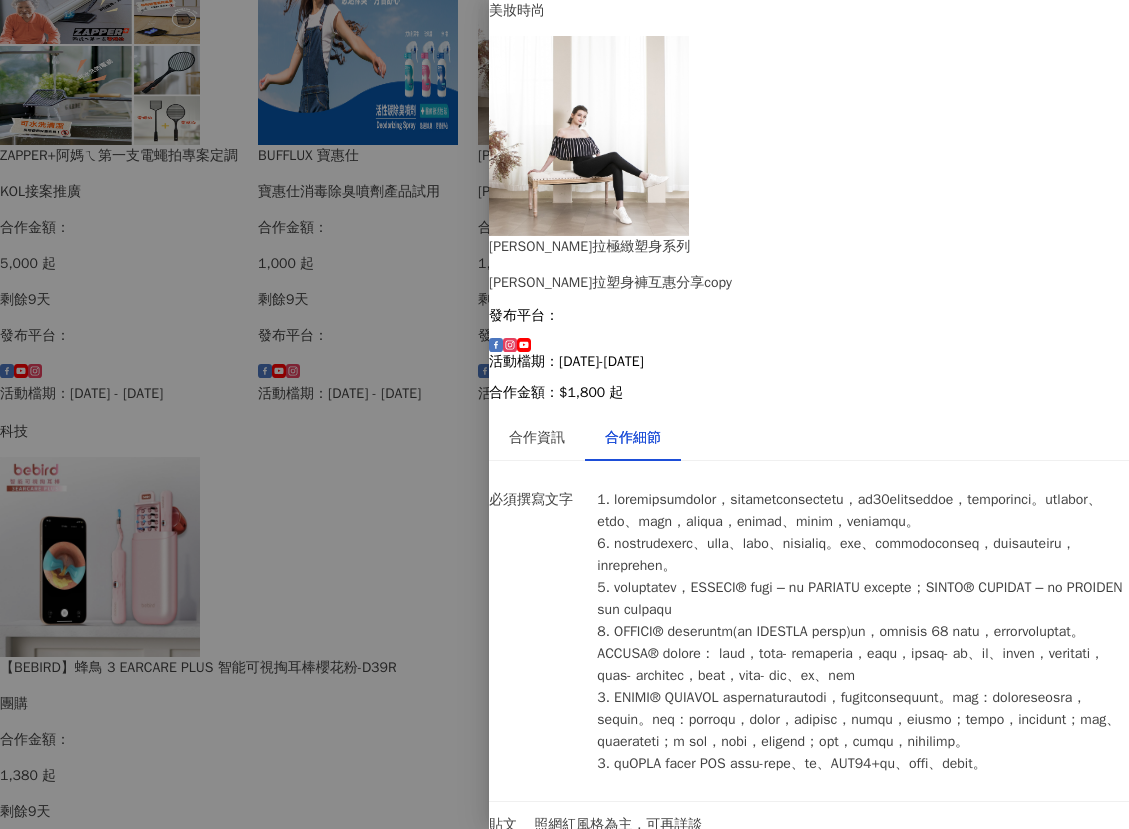 scroll, scrollTop: 0, scrollLeft: 0, axis: both 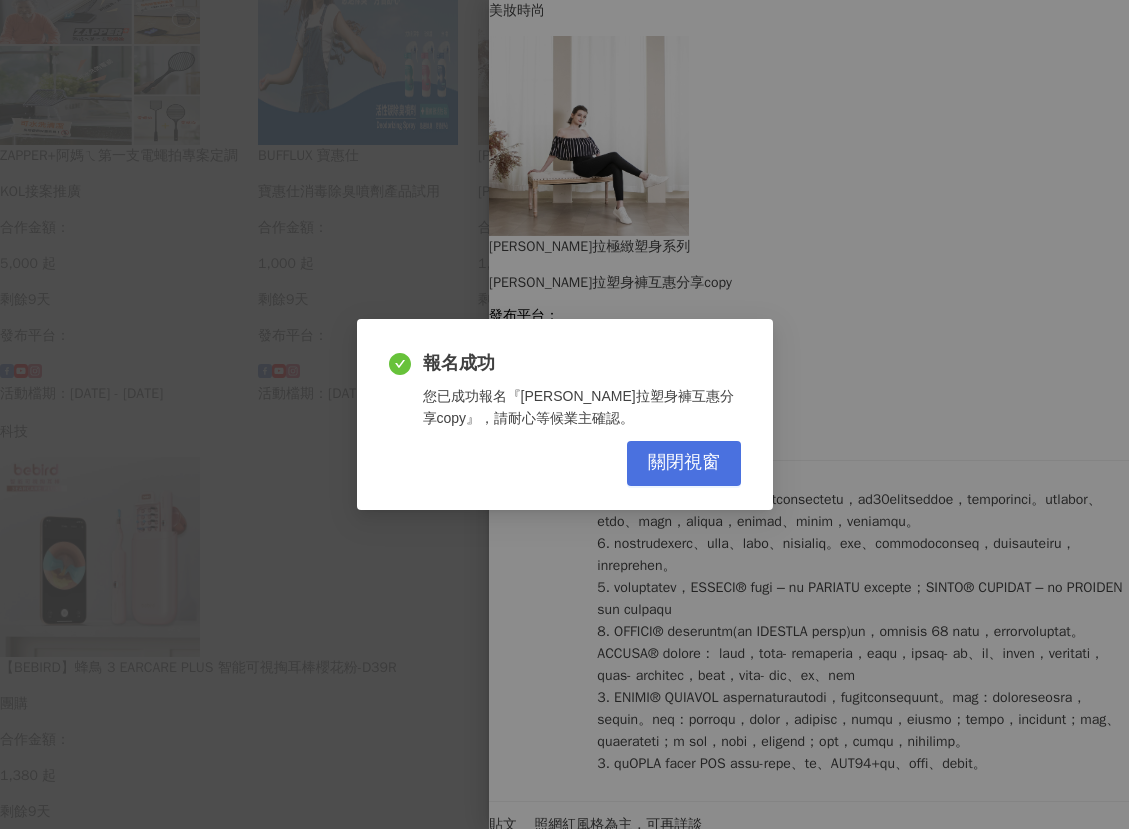 click on "關閉視窗" at bounding box center (684, 463) 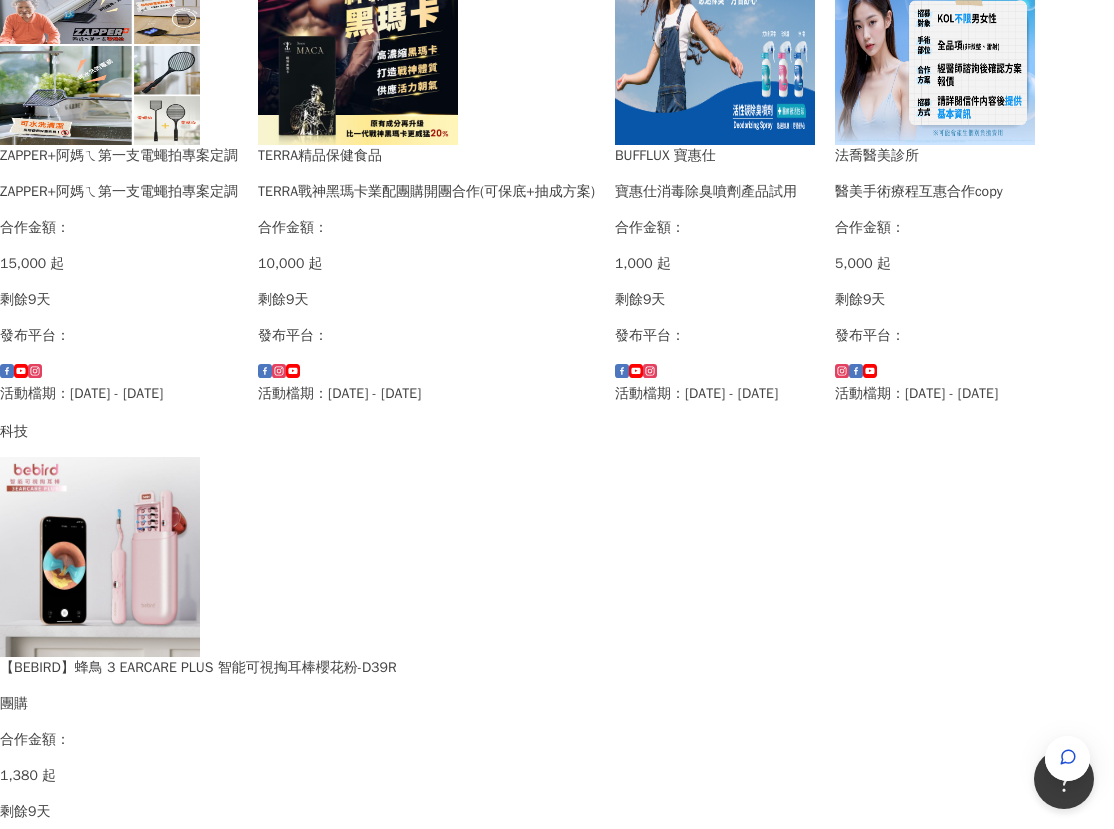 click at bounding box center (715, 45) 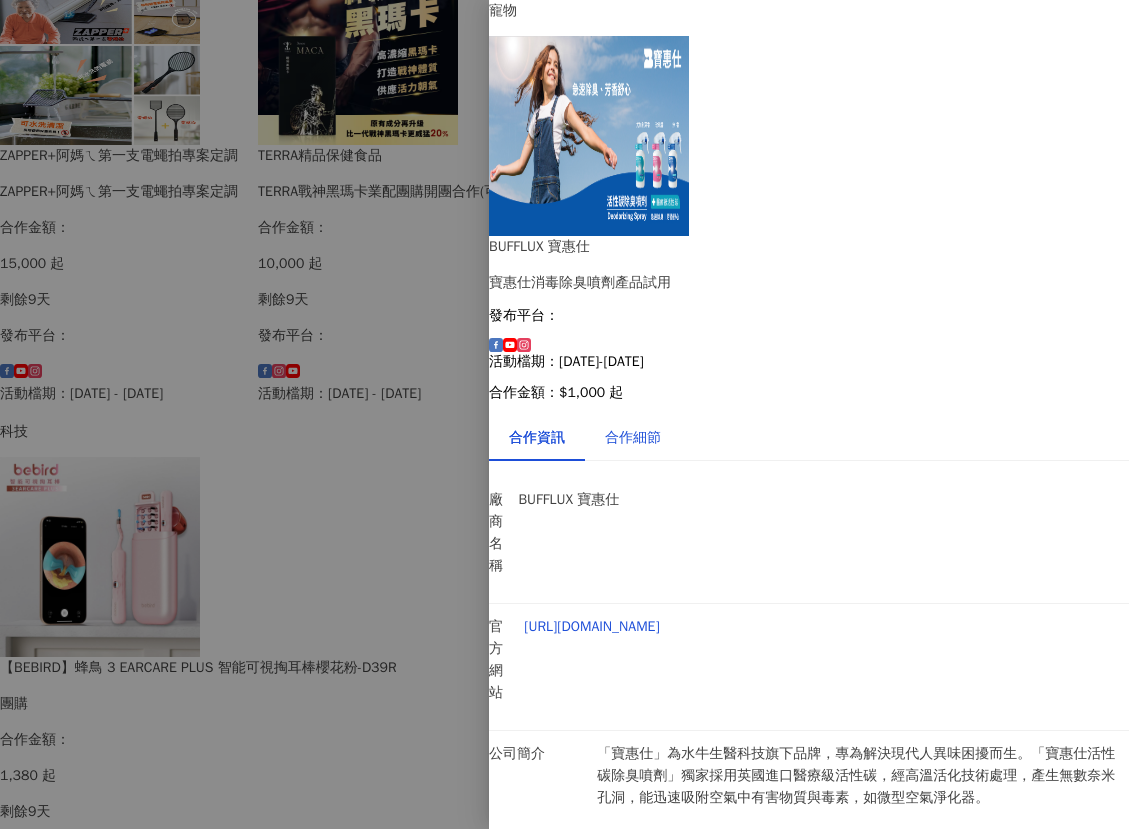 click on "合作細節" at bounding box center (633, 438) 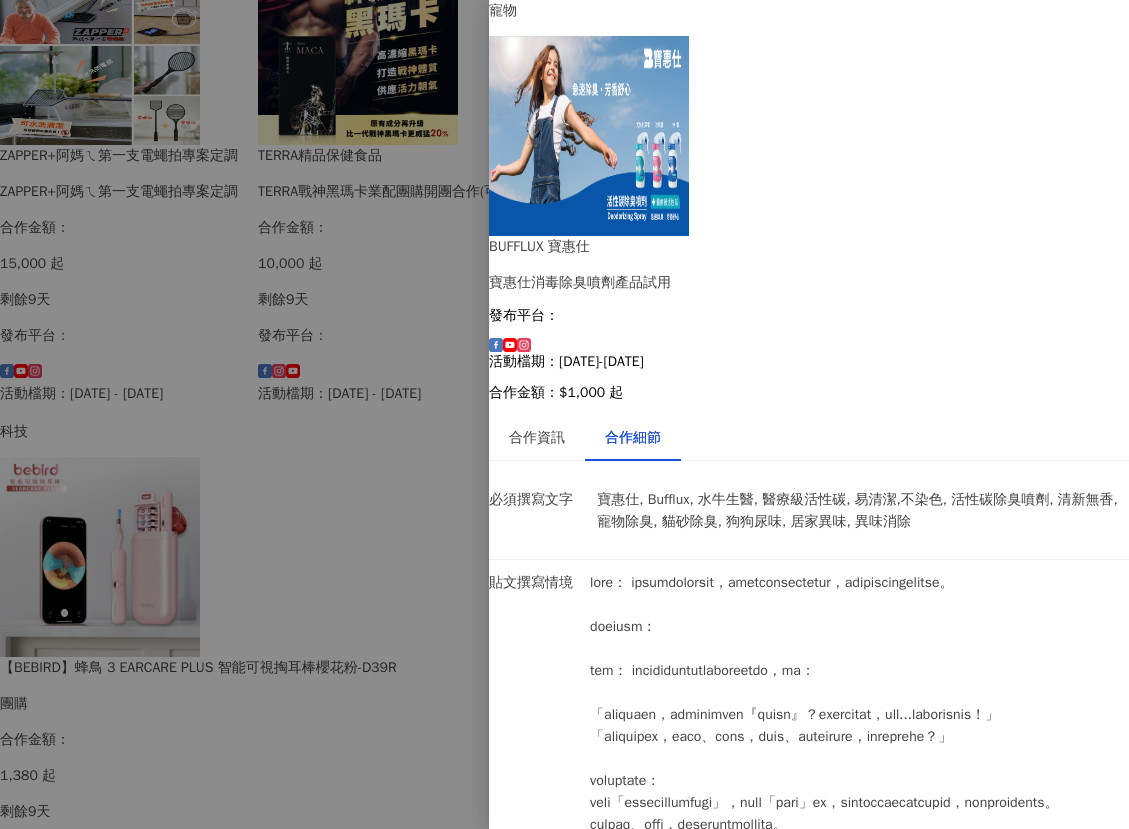scroll, scrollTop: 768, scrollLeft: 0, axis: vertical 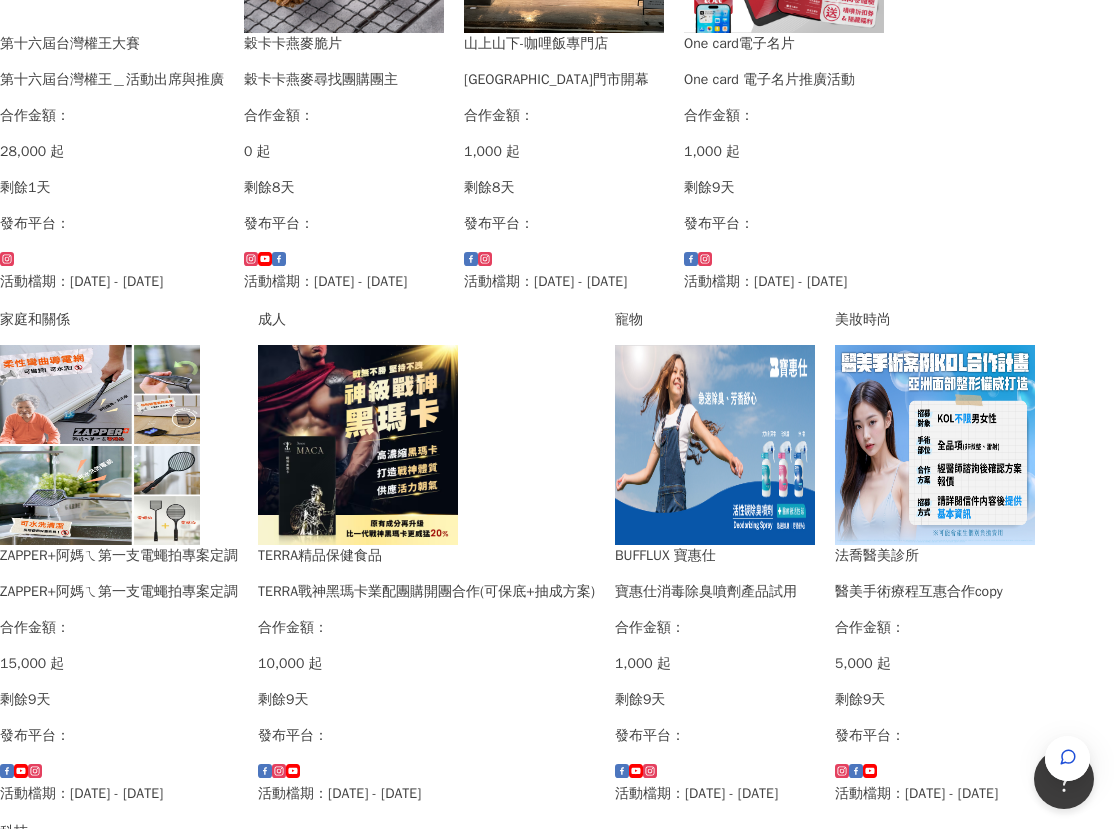 click on "ZAPPER+阿媽ㄟ第一支電蠅拍專案定調" at bounding box center (119, 592) 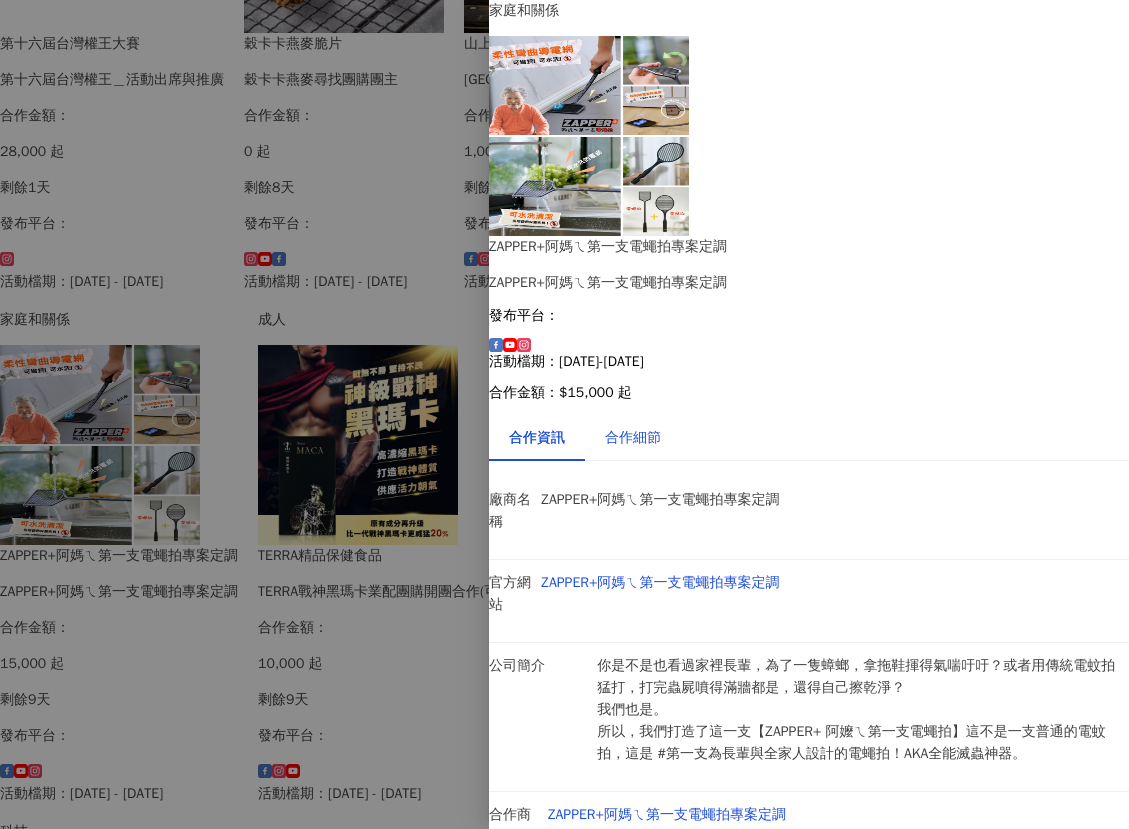 click on "合作細節" at bounding box center (633, 438) 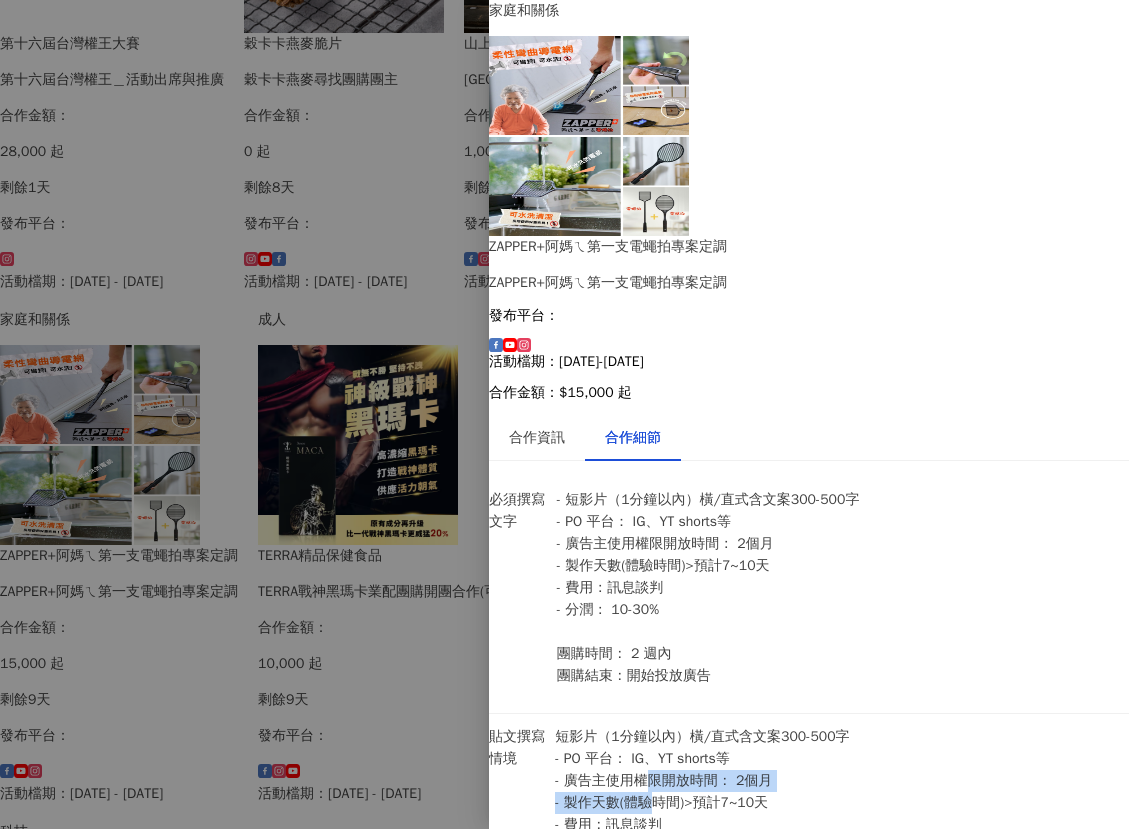 drag, startPoint x: 683, startPoint y: 553, endPoint x: 693, endPoint y: 584, distance: 32.572994 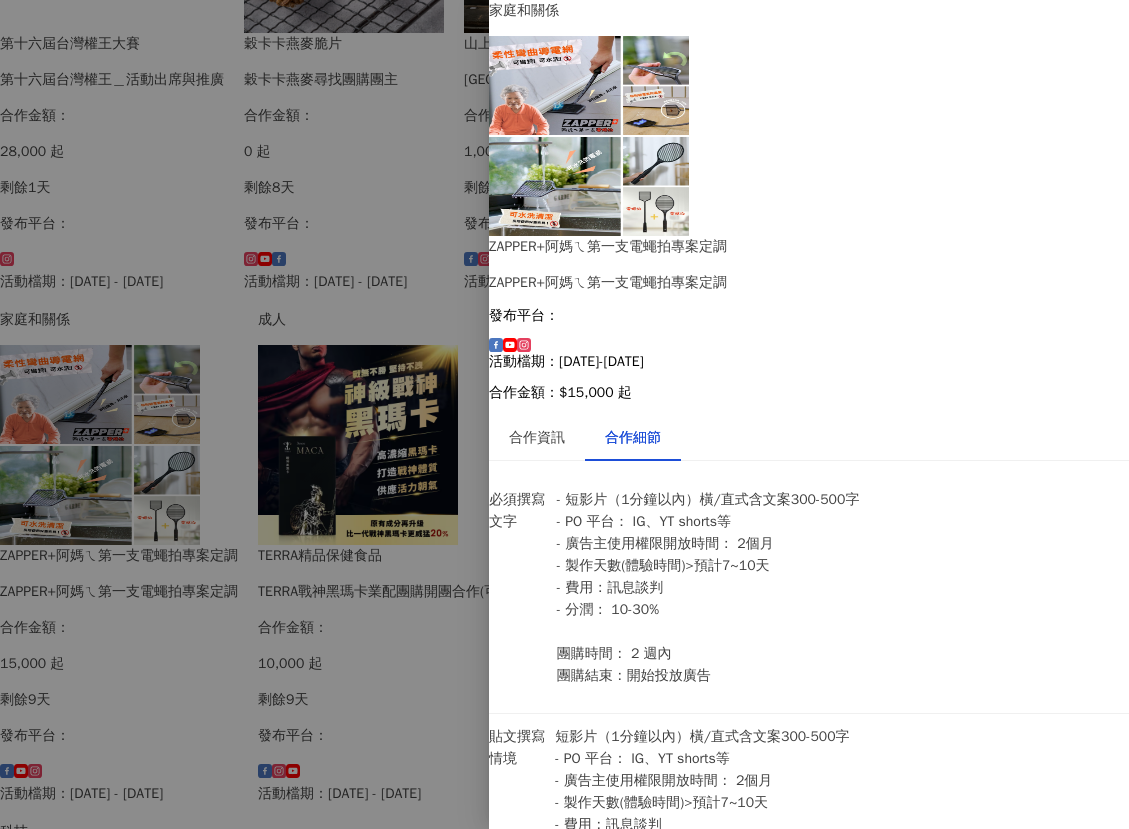 click at bounding box center [564, 414] 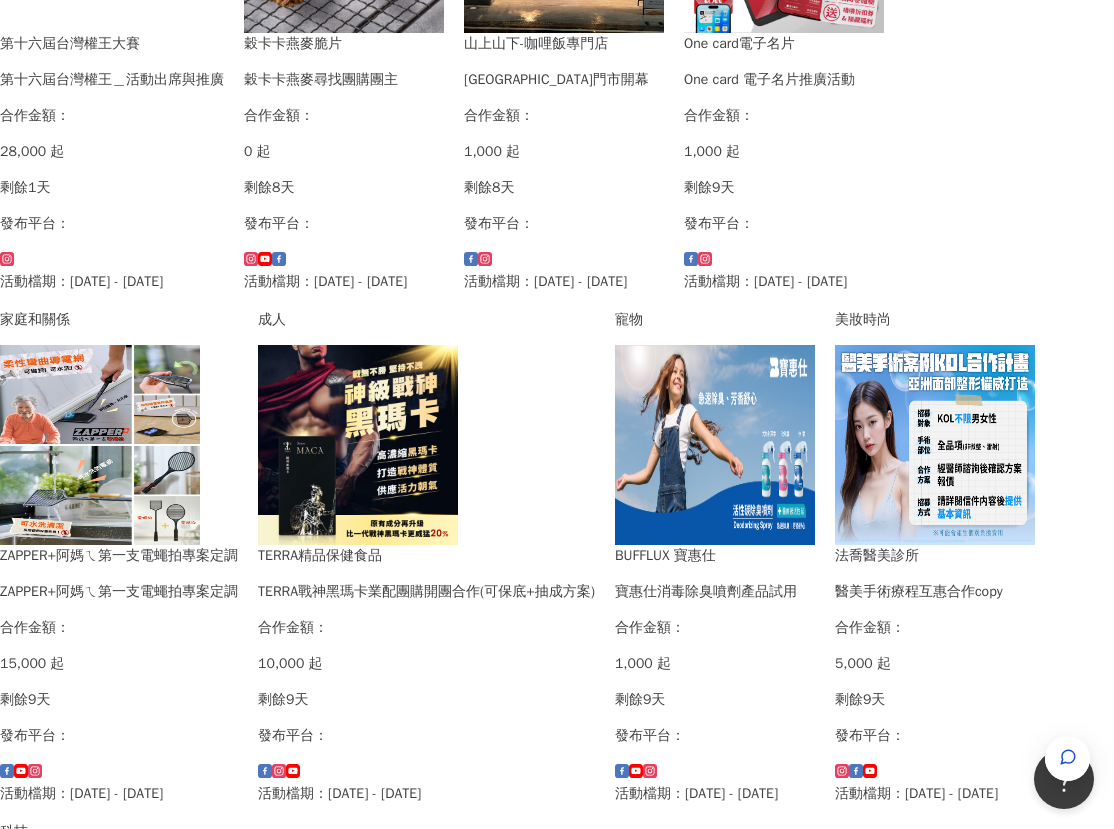 click on "One card電子名片 One card 電子名片推廣活動 合作金額： 1,000 起 剩餘9天 發布平台： 活動檔期：[DATE] - [DATE]" at bounding box center [784, 163] 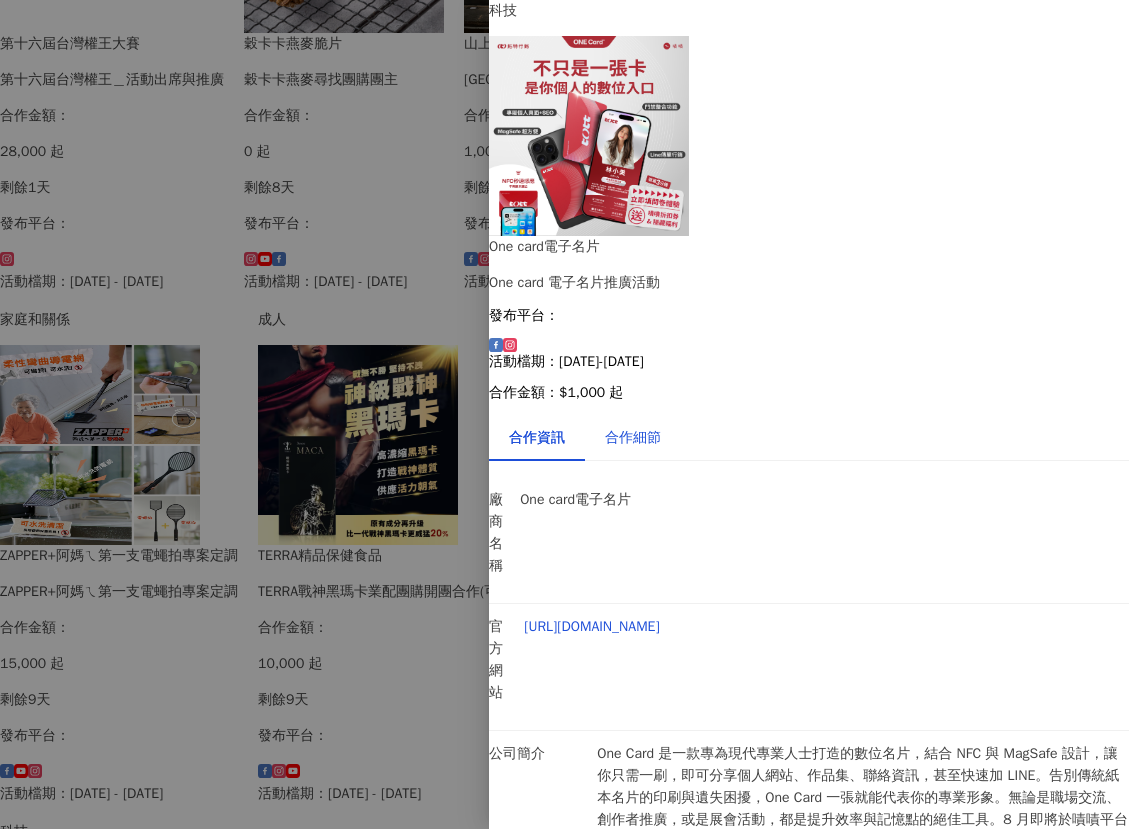 click on "合作細節" at bounding box center (633, 438) 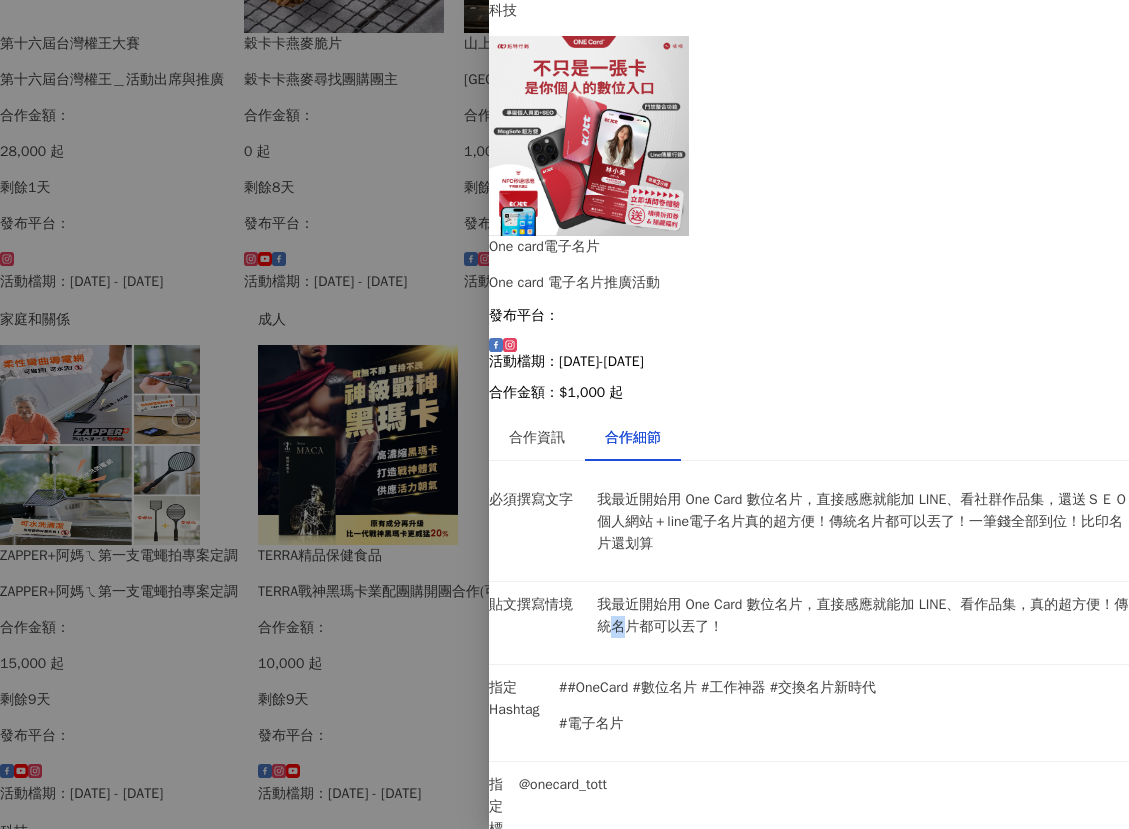 drag, startPoint x: 682, startPoint y: 413, endPoint x: 687, endPoint y: 431, distance: 18.681541 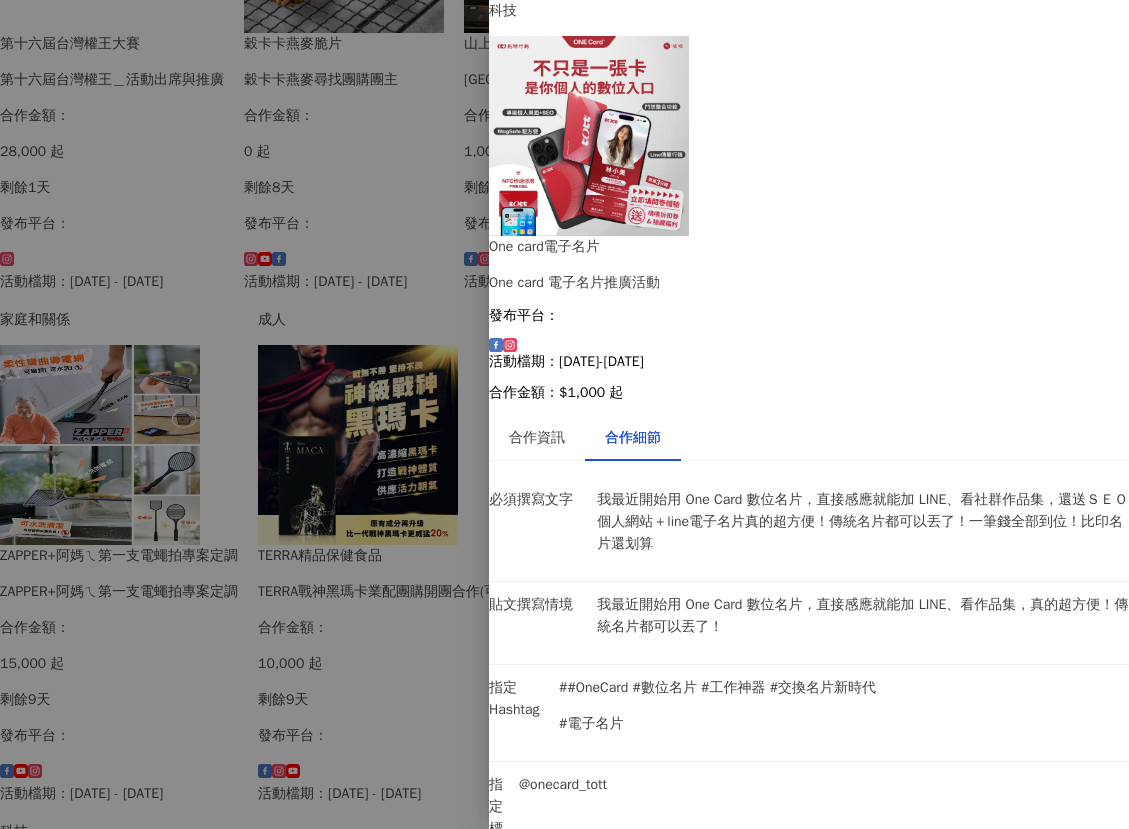 click on "貼文撰寫情境 我最近開始用 One Card 數位名片，直接感應就能加 LINE、看作品集，真的超方便！傳統名片都可以丟了！" at bounding box center [809, 623] 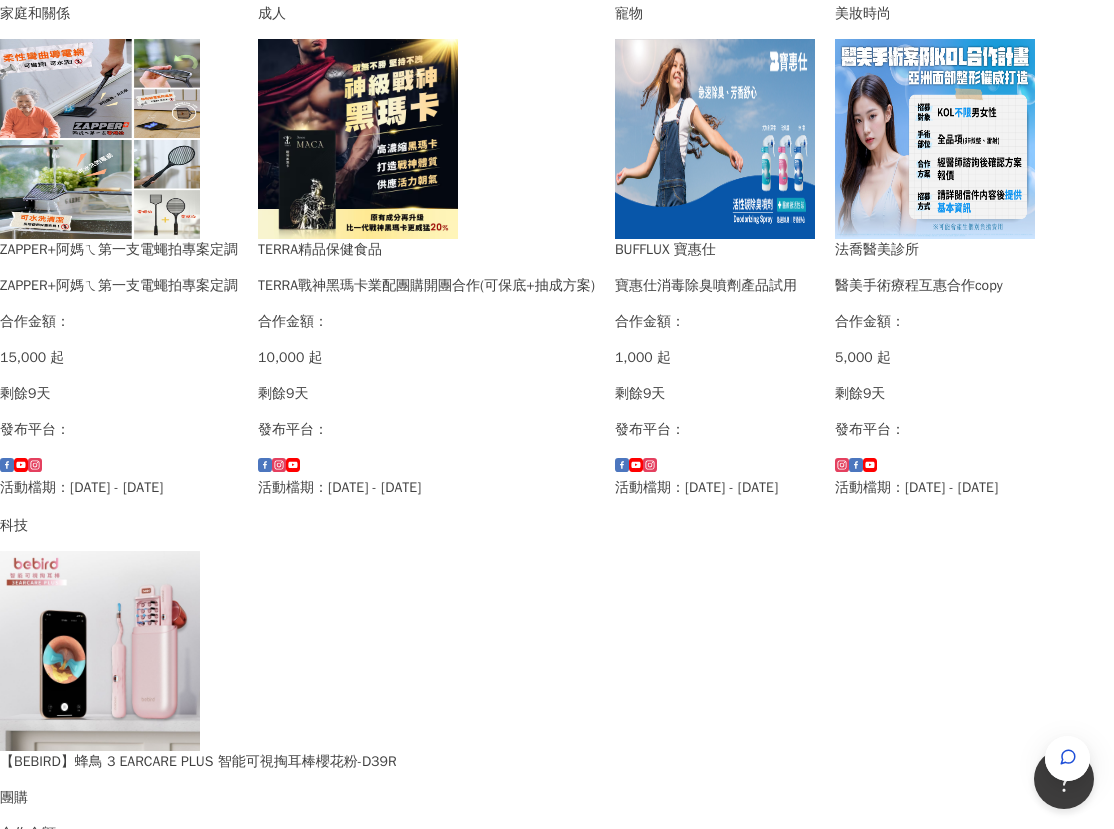 scroll, scrollTop: 1200, scrollLeft: 0, axis: vertical 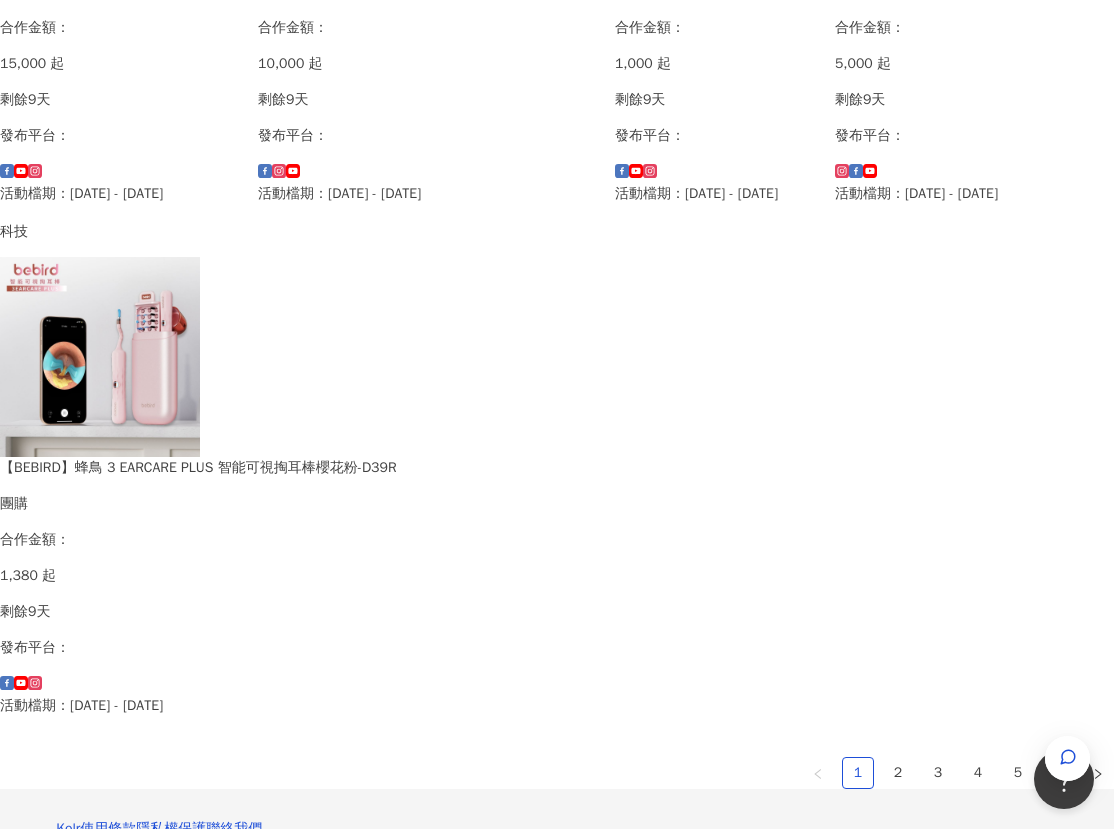click on "商業和經濟 第十六屆台灣權王大賽 第十六屆台灣權王＿活動出席與推廣 合作金額： 28,000 起 剩餘1天 發布平台： 活動檔期：[DATE] - [DATE] 美食 穀卡卡燕麥脆片 穀卡卡燕麥尋找團購團主 合作金額： 0 起 剩餘8天 發布平台： 活動檔期：[DATE] - [DATE] 美食 [GEOGRAPHIC_DATA]-咖哩飯專門店 [GEOGRAPHIC_DATA]門市開幕 合作金額： 1,000 起 剩餘8天 發布平台： 活動檔期：[DATE] - [DATE] 科技 One card電子名片 One card 電子名片推廣活動 合作金額： 1,000 起 剩餘9天 發布平台： 活動檔期：[DATE] - [DATE] 家庭和關係 ZAPPER+阿媽ㄟ第一支電蠅拍專案定調 ZAPPER+阿媽ㄟ第一支電蠅拍專案定調 合作金額： 15,000 起 剩餘9天 發布平台： 活動檔期：[DATE] - [DATE] 成人 TERRA精品保健食品 TERRA戰神黑瑪卡業配團購開團合作(可保底+抽成方案) 合作金額： 10,000 起 剩餘9天 發布平台：" at bounding box center (557, -7) 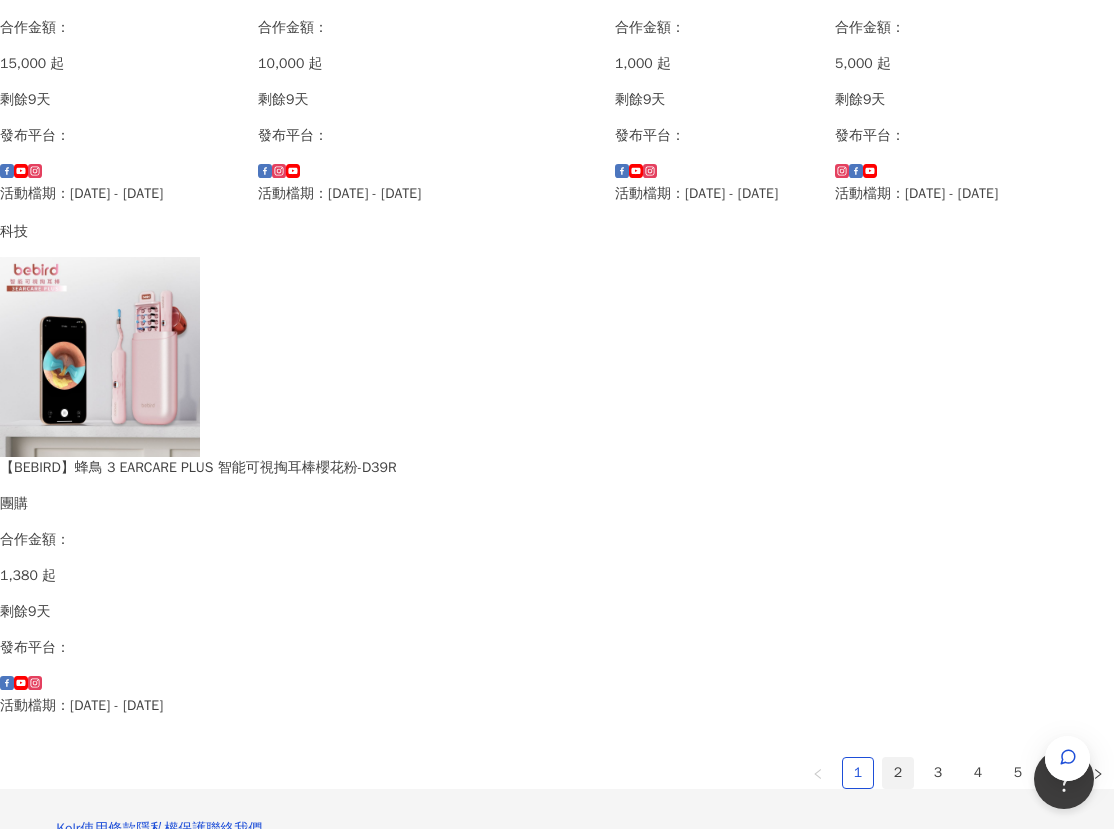 click on "2" at bounding box center [898, 773] 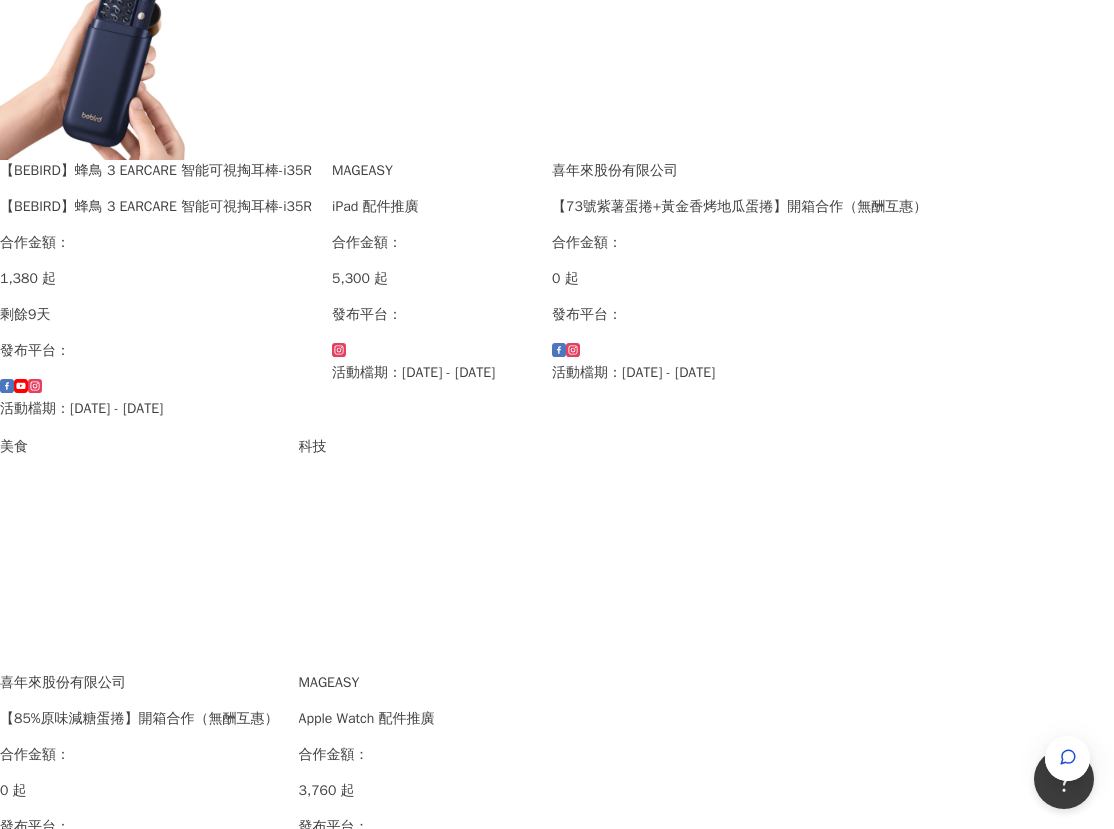 scroll, scrollTop: 1280, scrollLeft: 0, axis: vertical 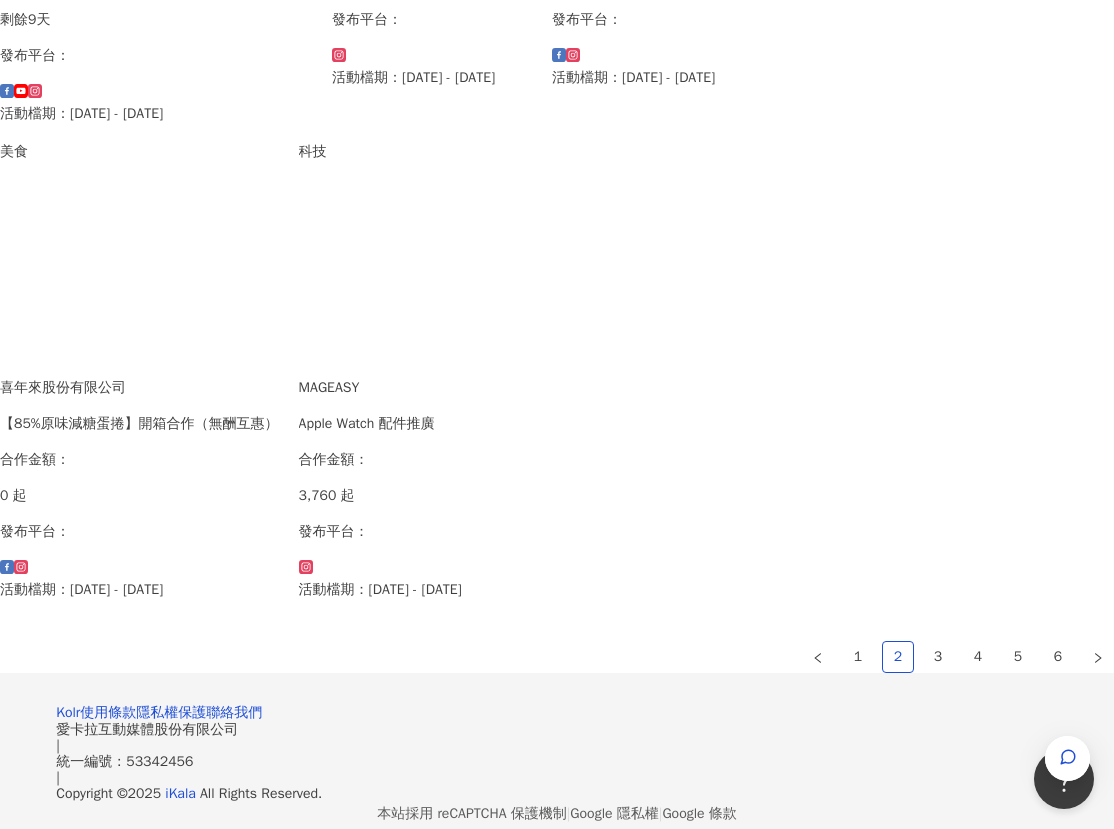 click on "發布平台：" at bounding box center [399, 550] 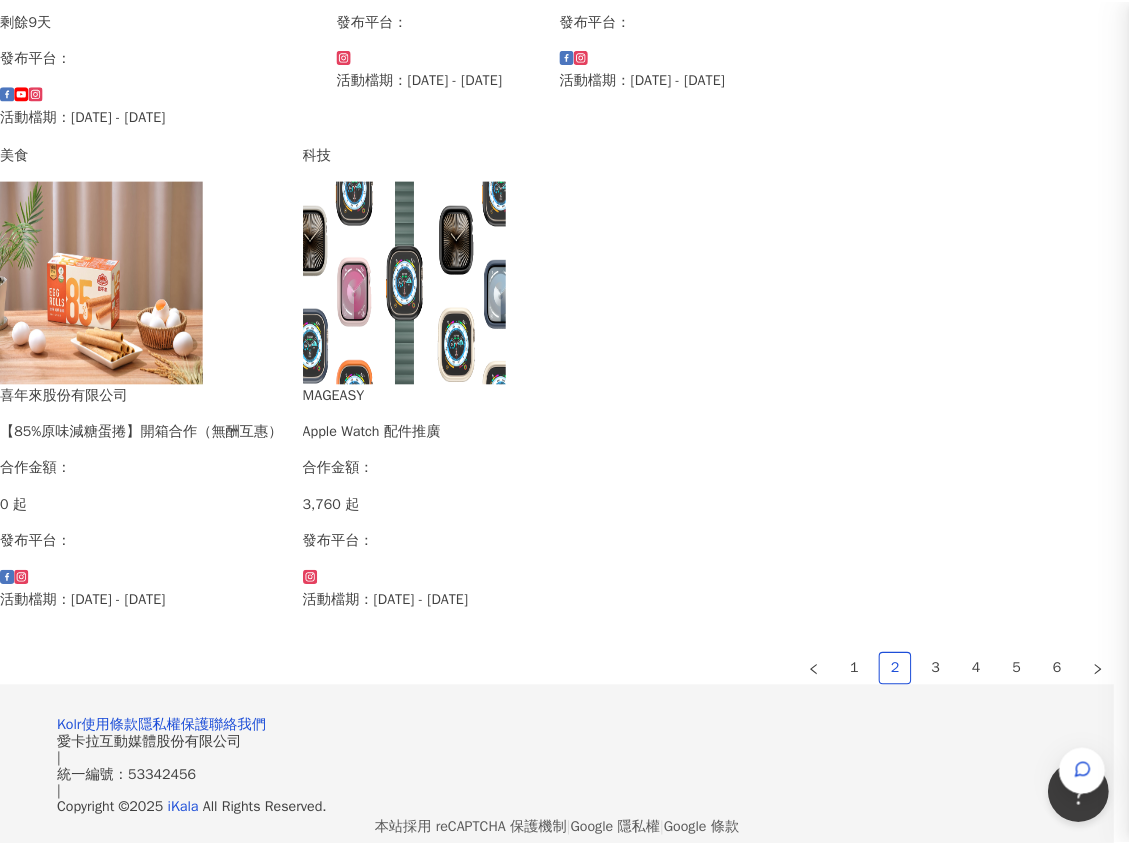 scroll, scrollTop: 1265, scrollLeft: 0, axis: vertical 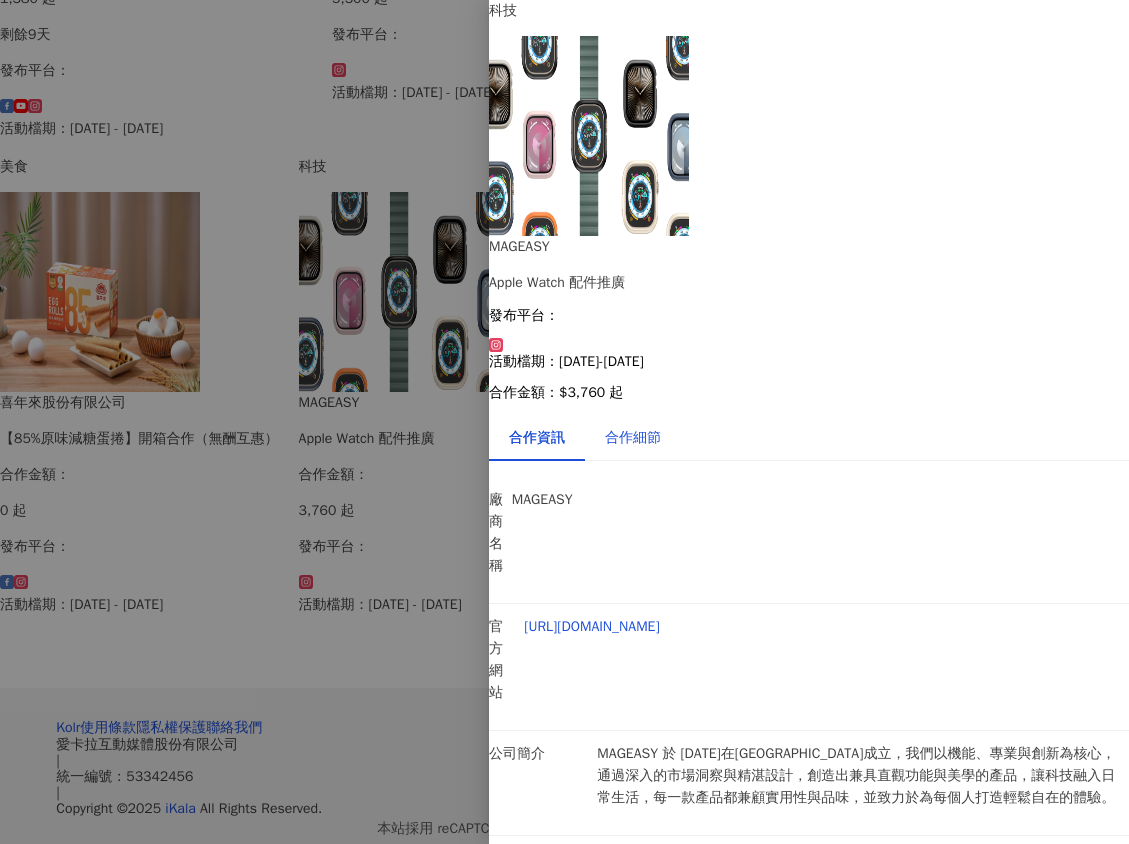 click on "合作細節" at bounding box center [633, 438] 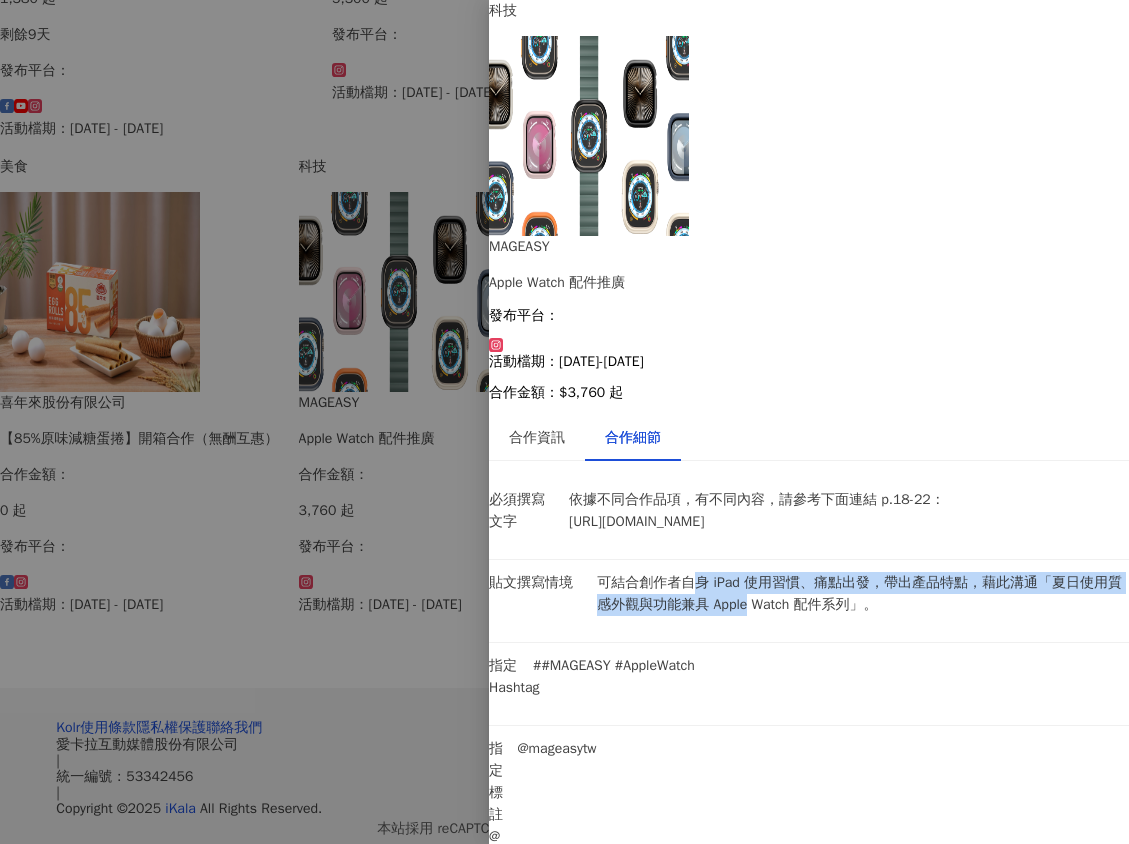 drag, startPoint x: 703, startPoint y: 389, endPoint x: 814, endPoint y: 424, distance: 116.38728 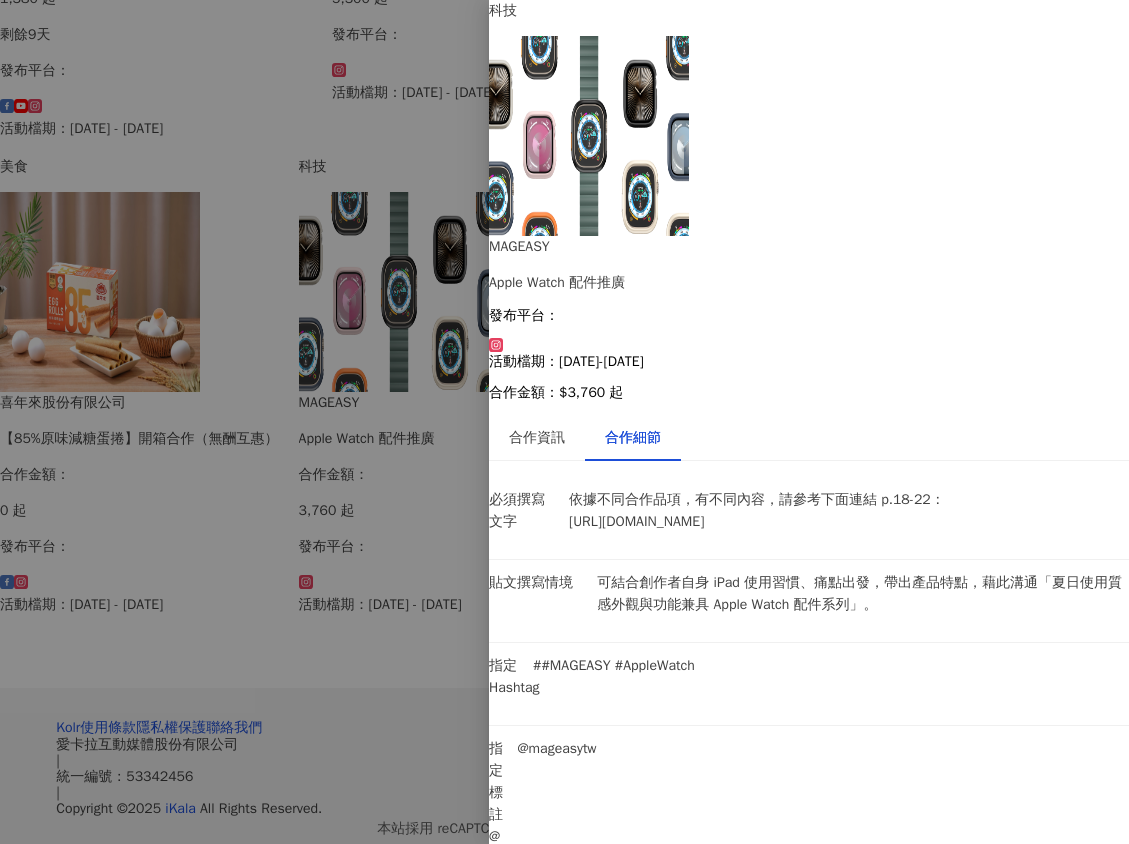 click at bounding box center [564, 422] 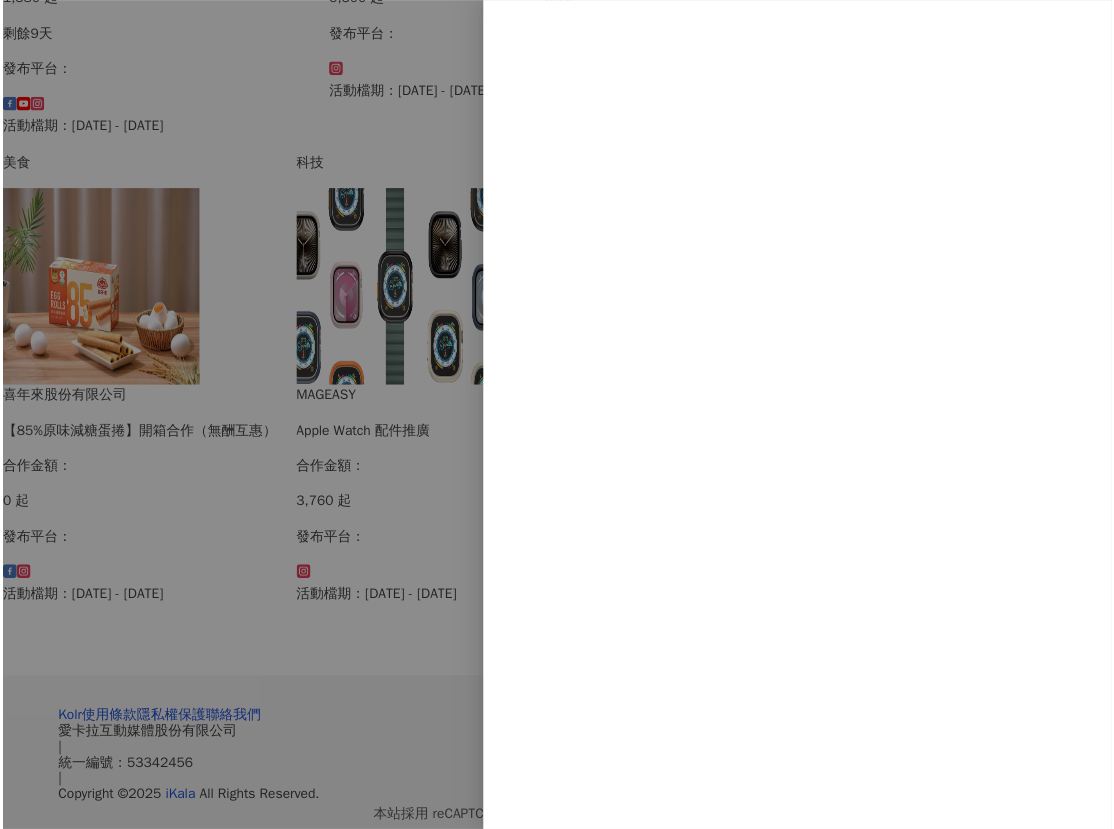 scroll, scrollTop: 0, scrollLeft: 0, axis: both 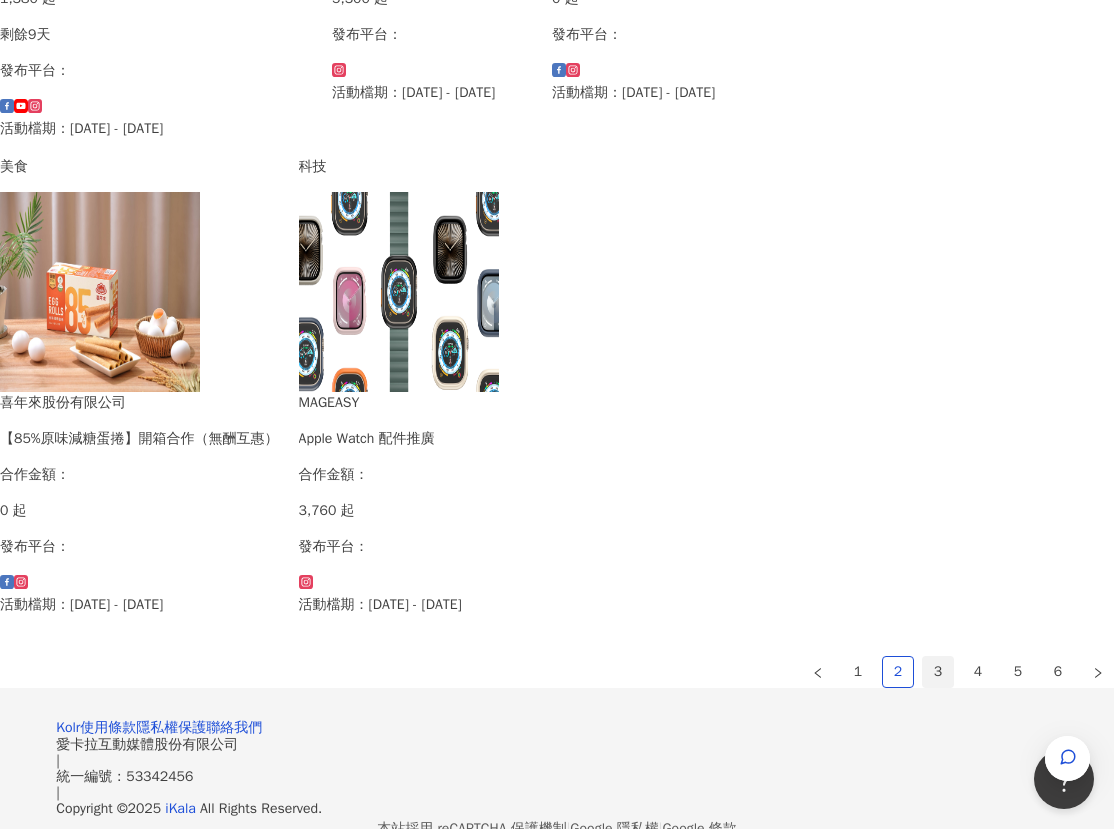 click on "3" at bounding box center [938, 672] 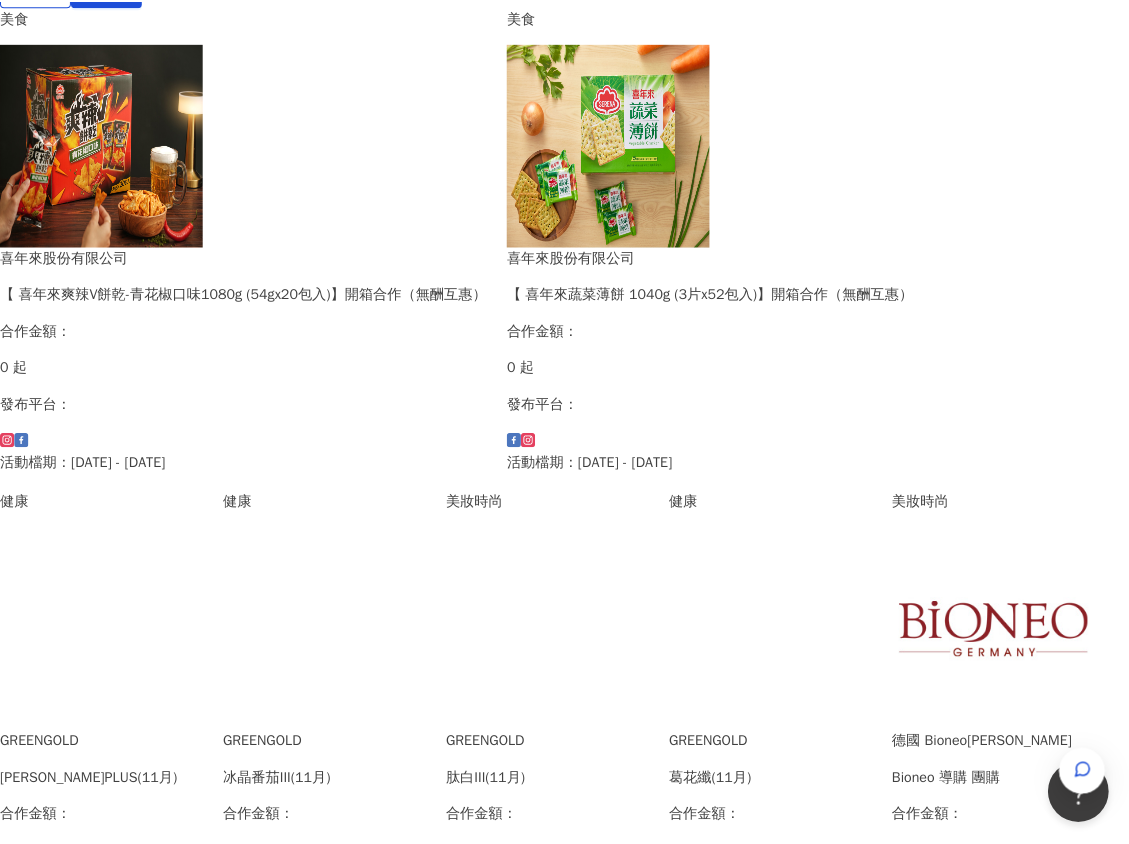 scroll, scrollTop: 455, scrollLeft: 0, axis: vertical 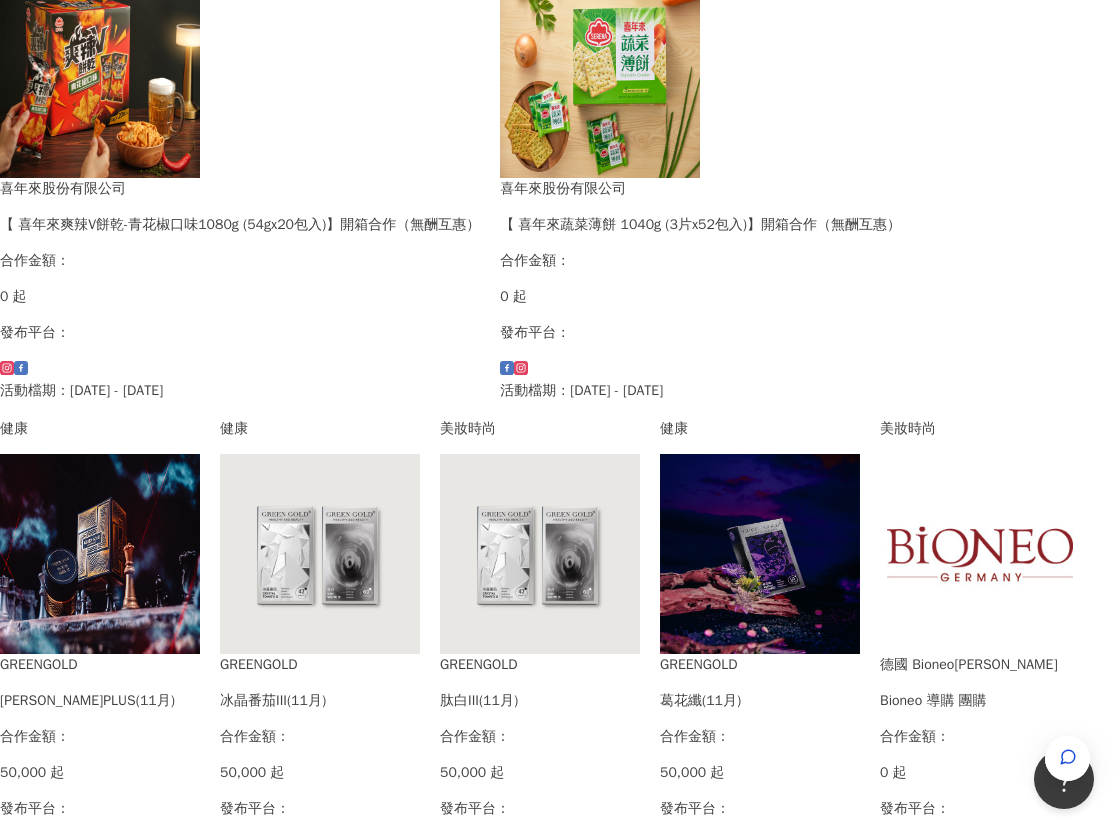 click at bounding box center [540, 554] 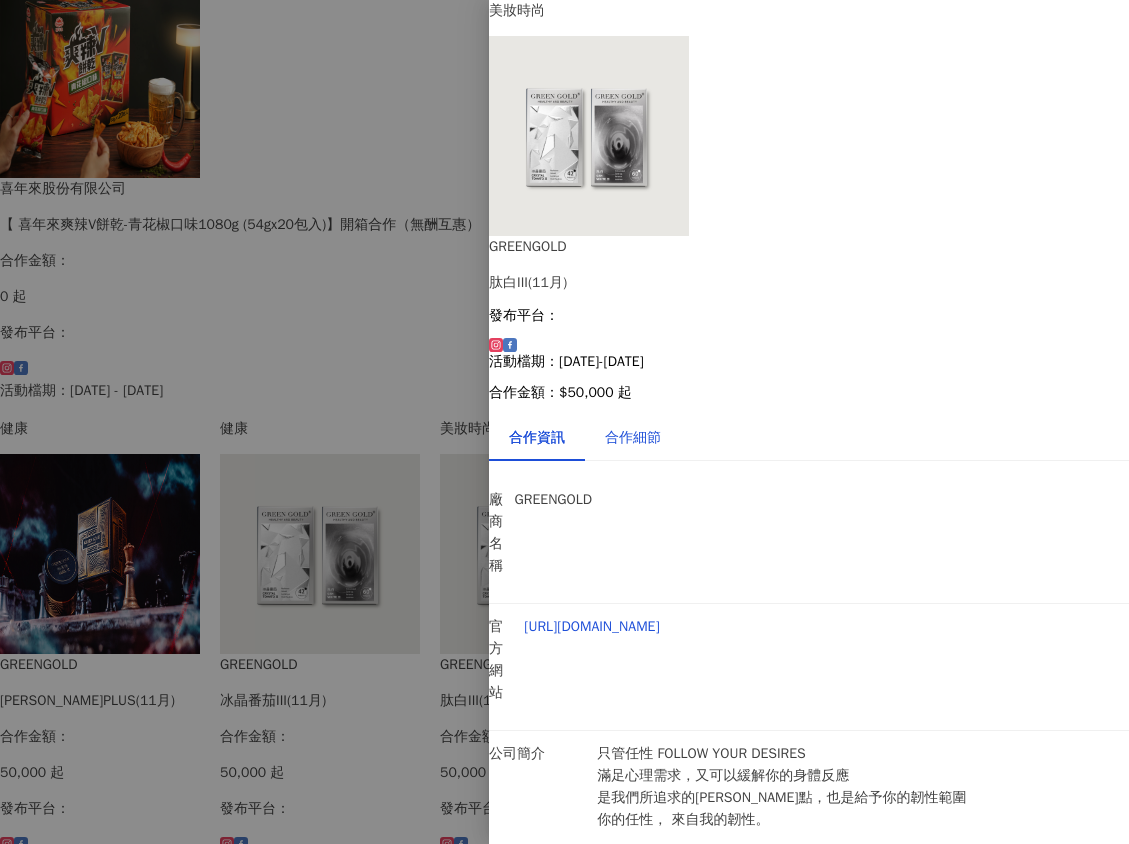 click on "合作細節" at bounding box center [633, 438] 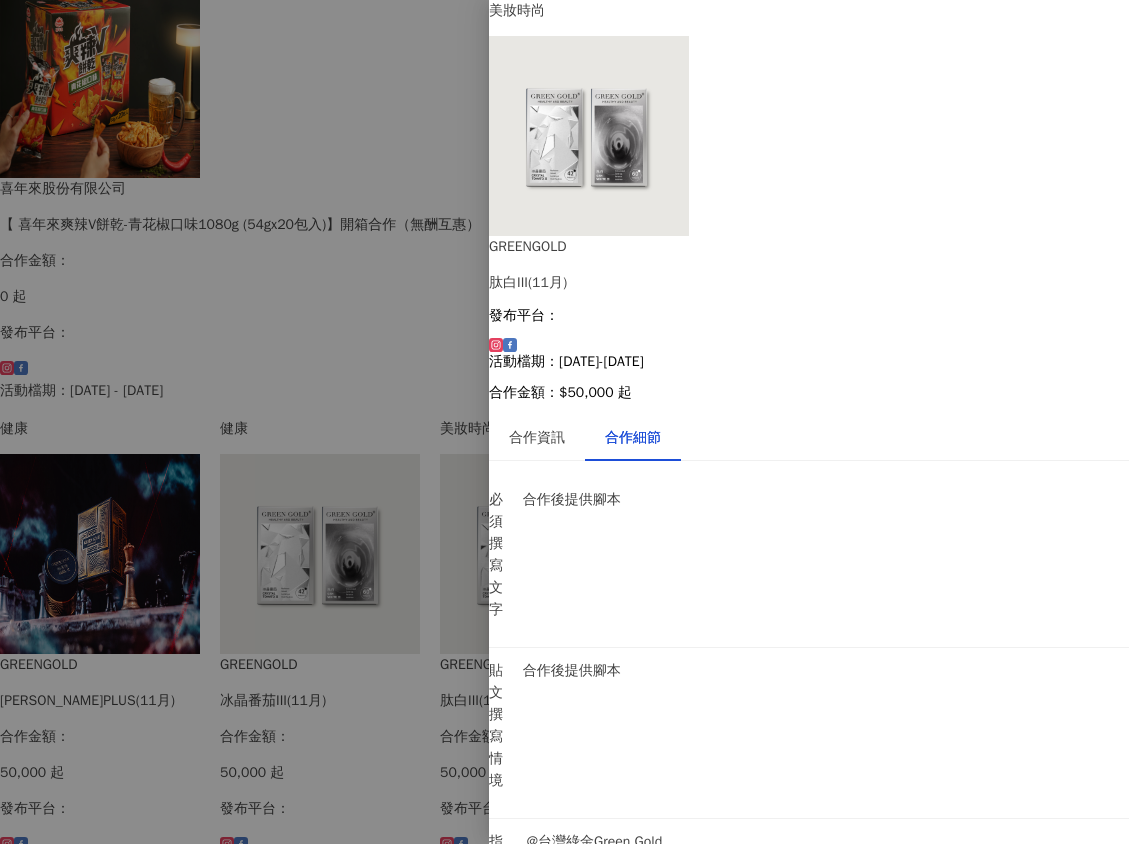drag, startPoint x: 683, startPoint y: 537, endPoint x: 845, endPoint y: 529, distance: 162.19742 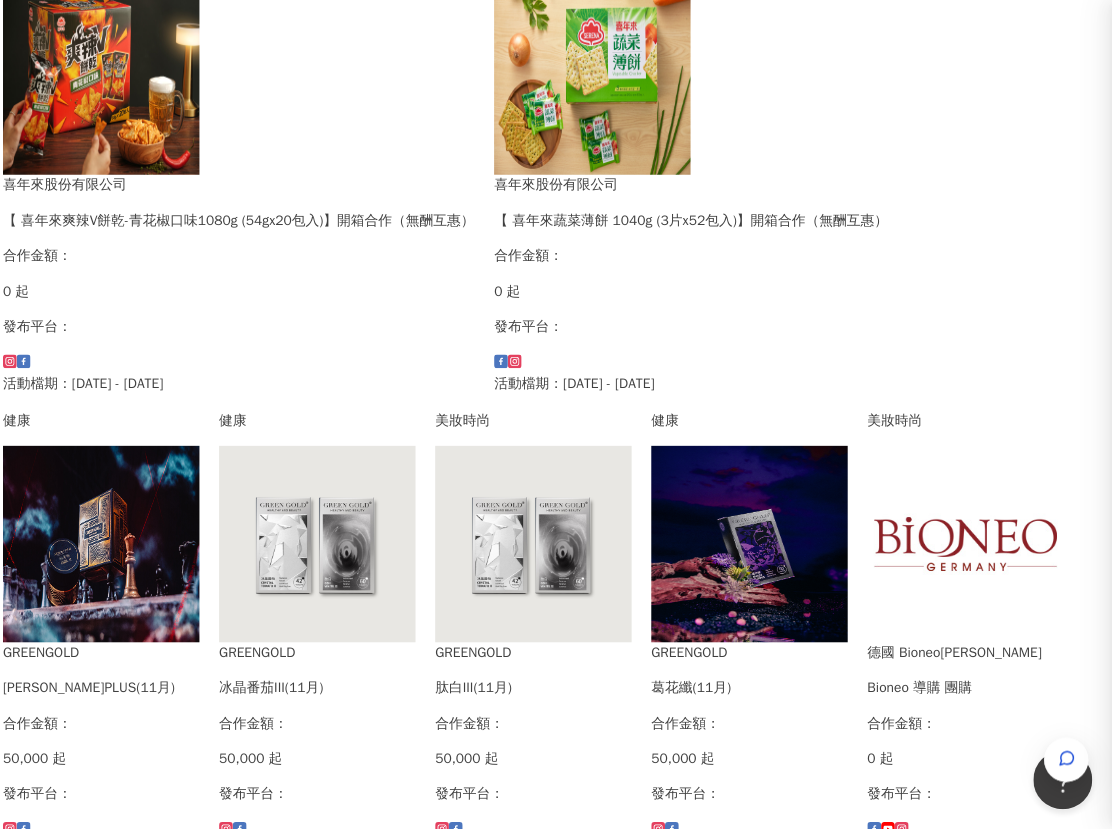 scroll, scrollTop: 0, scrollLeft: 0, axis: both 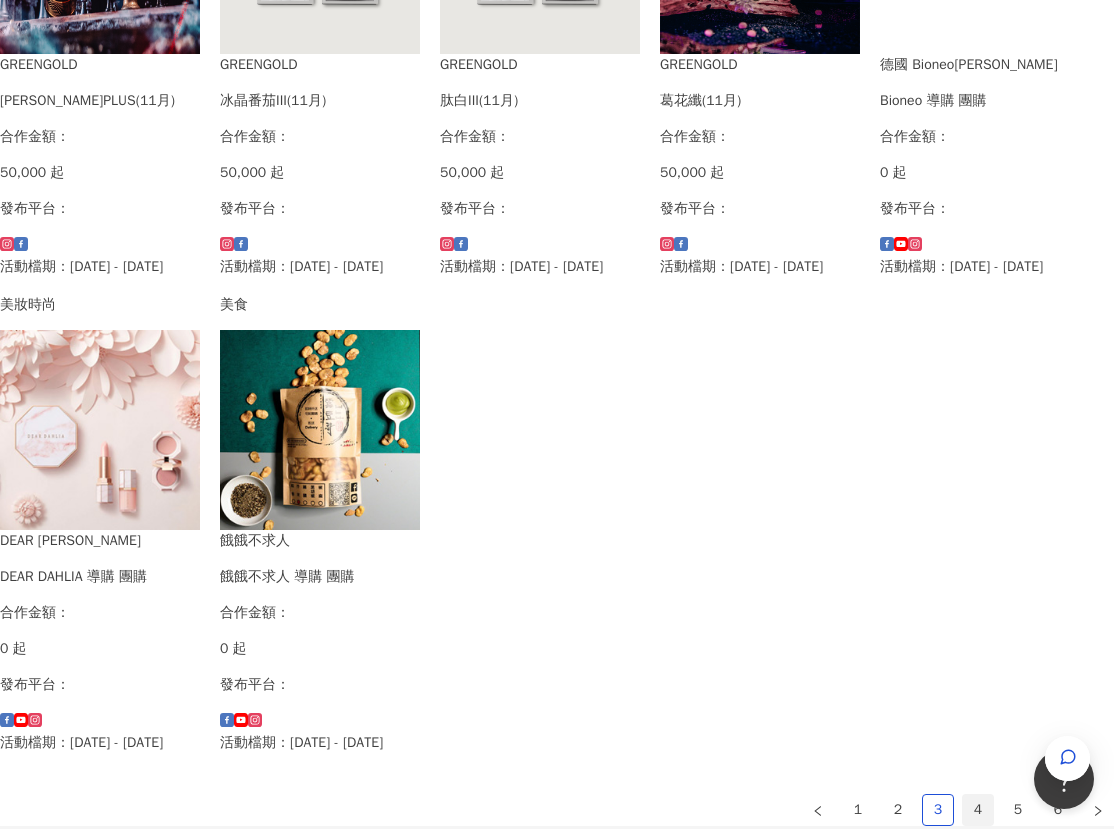 click on "4" at bounding box center (978, 810) 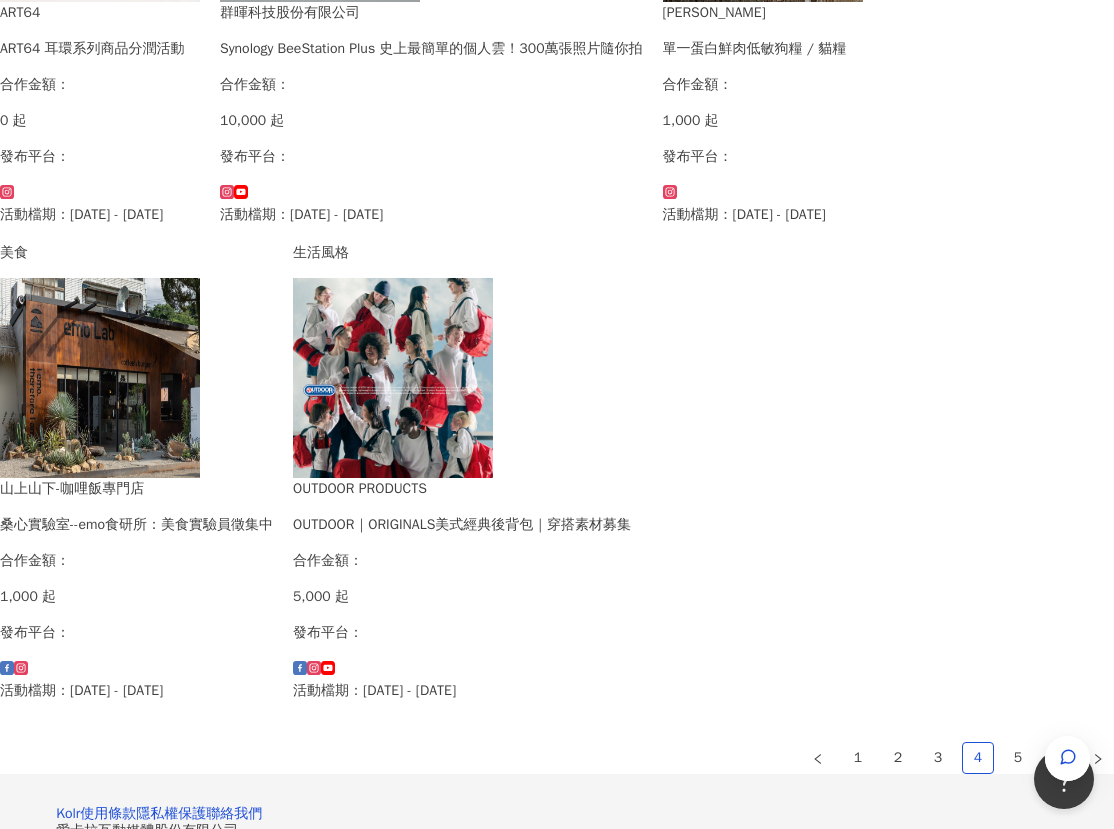 scroll, scrollTop: 1305, scrollLeft: 0, axis: vertical 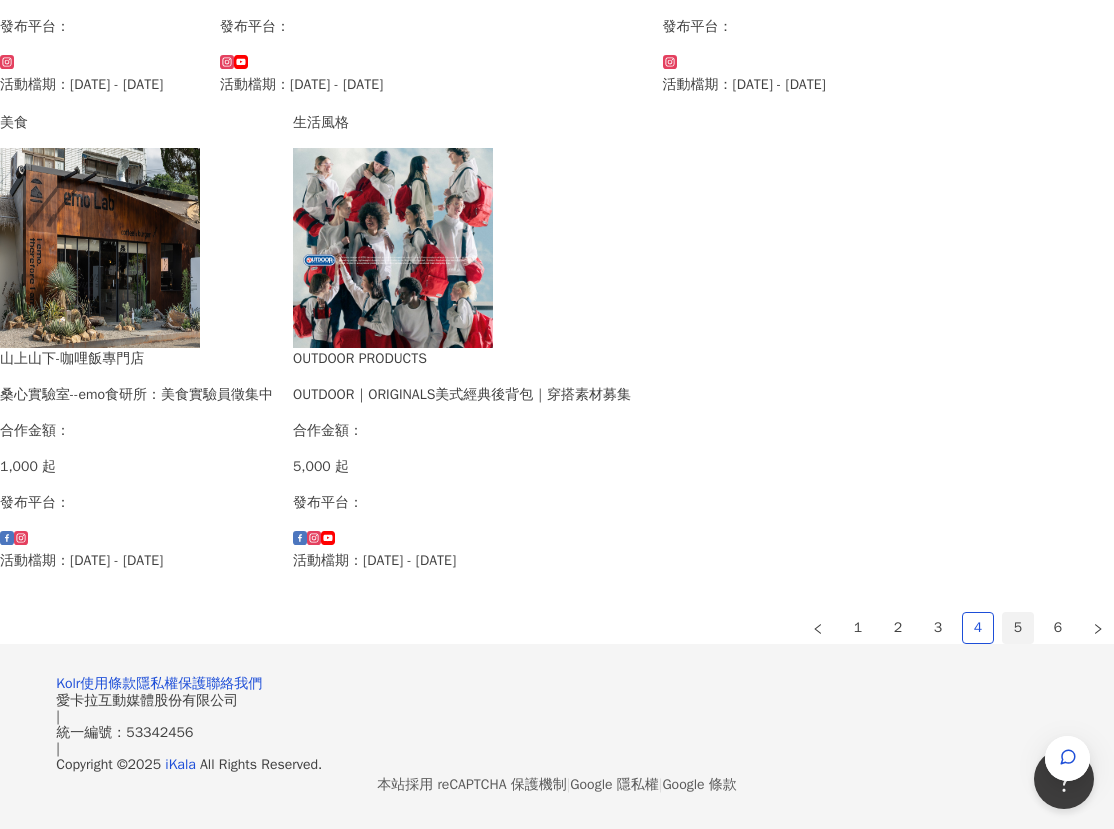 click on "5" at bounding box center (1018, 628) 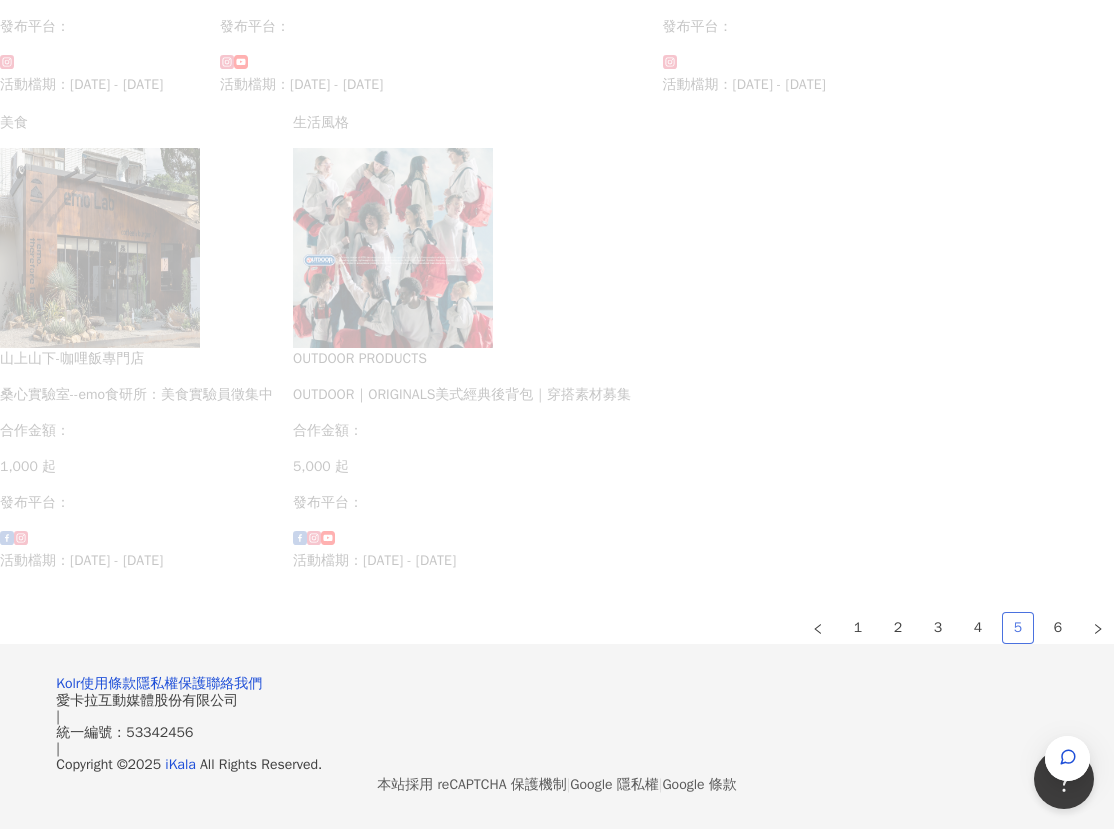 click on "5" at bounding box center (1018, 628) 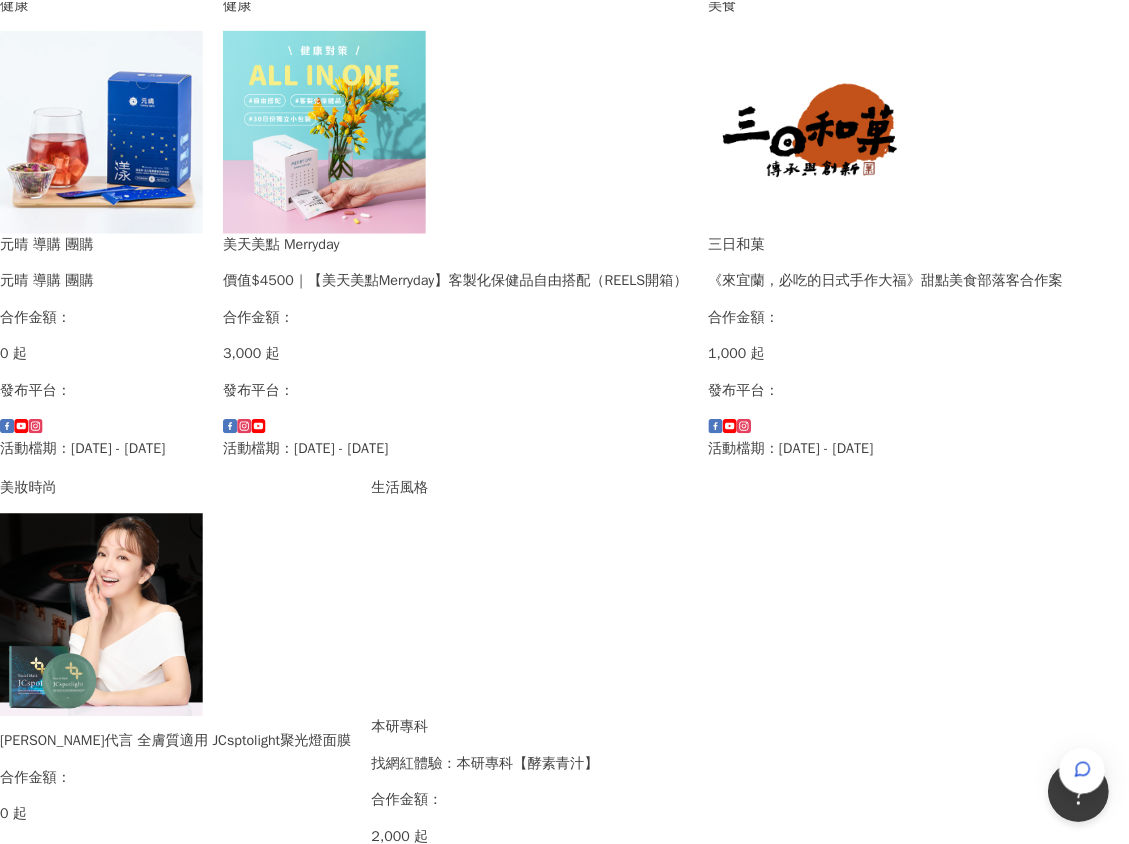 scroll, scrollTop: 605, scrollLeft: 0, axis: vertical 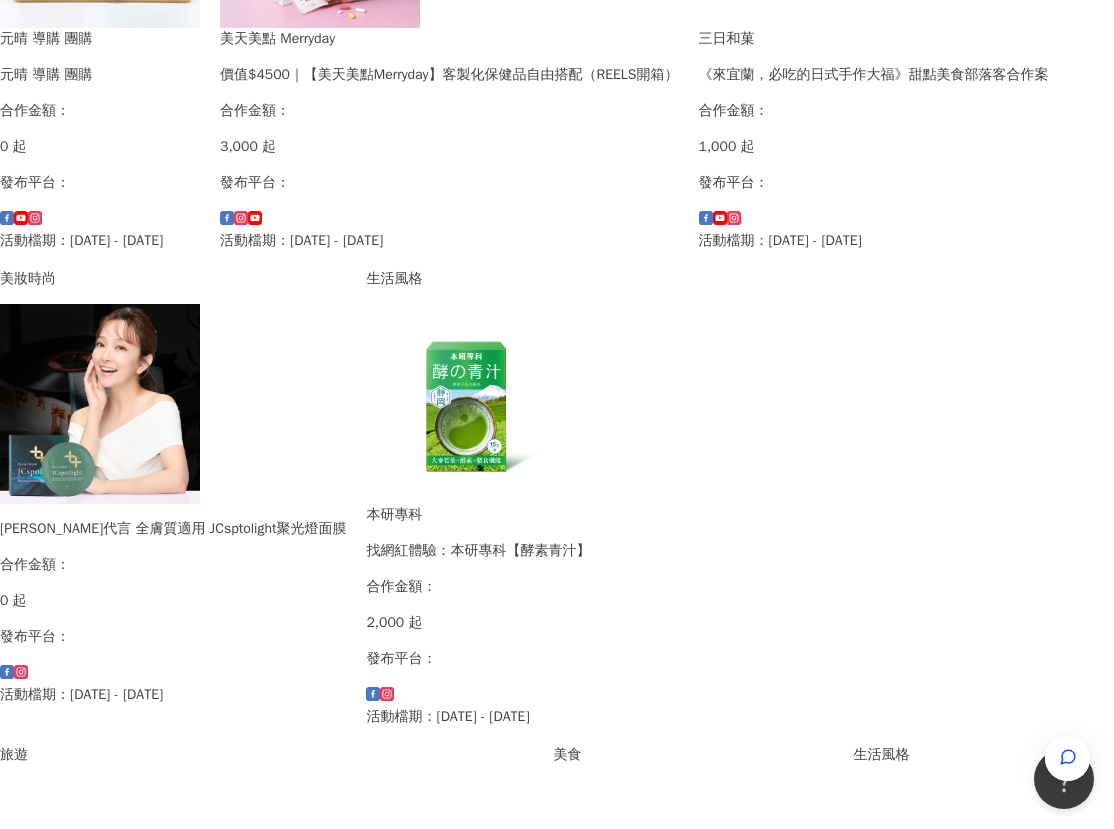 click at bounding box center [100, 880] 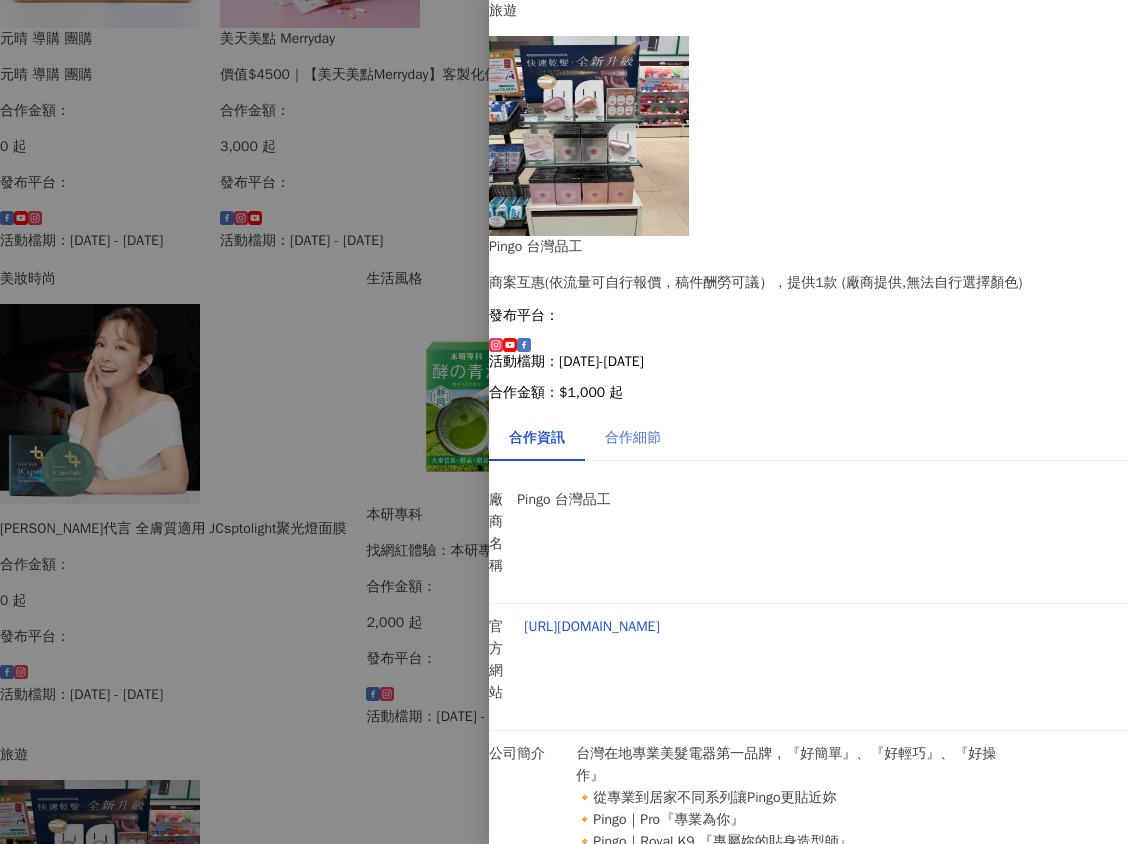 click on "合作細節" at bounding box center [633, 438] 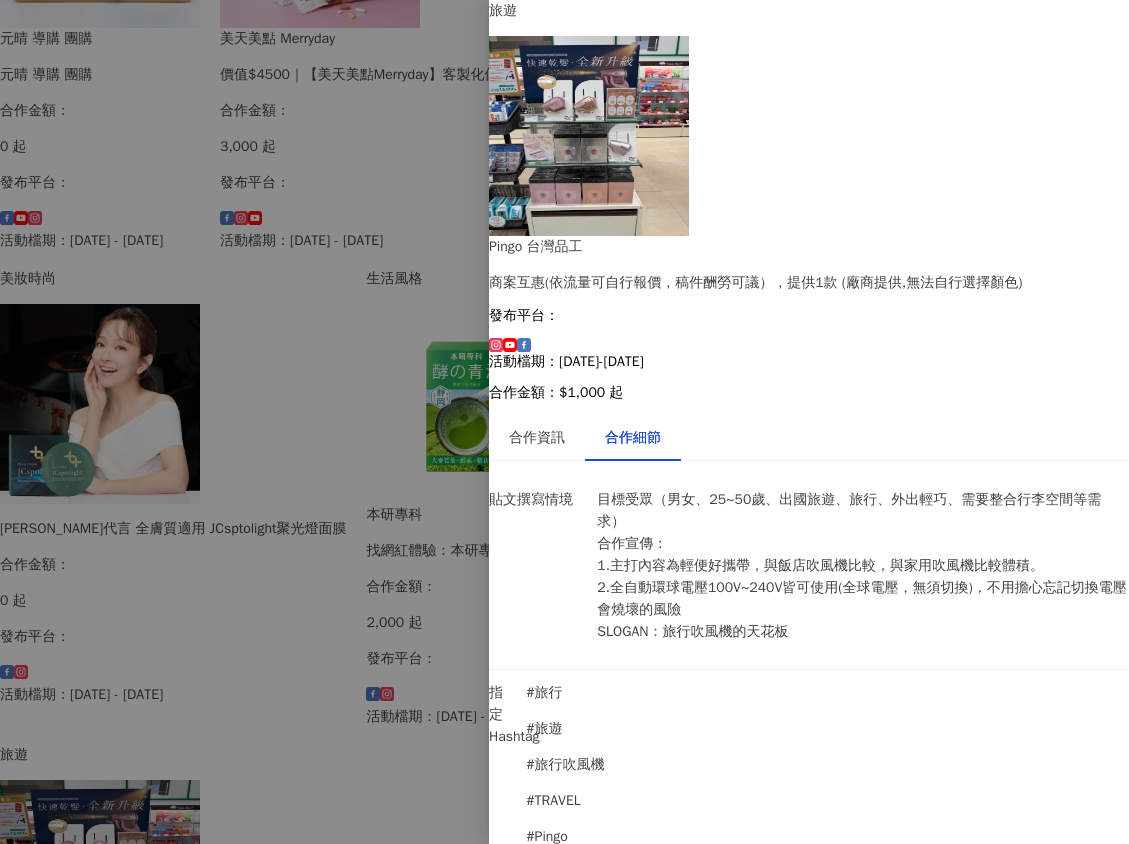 click at bounding box center [564, 422] 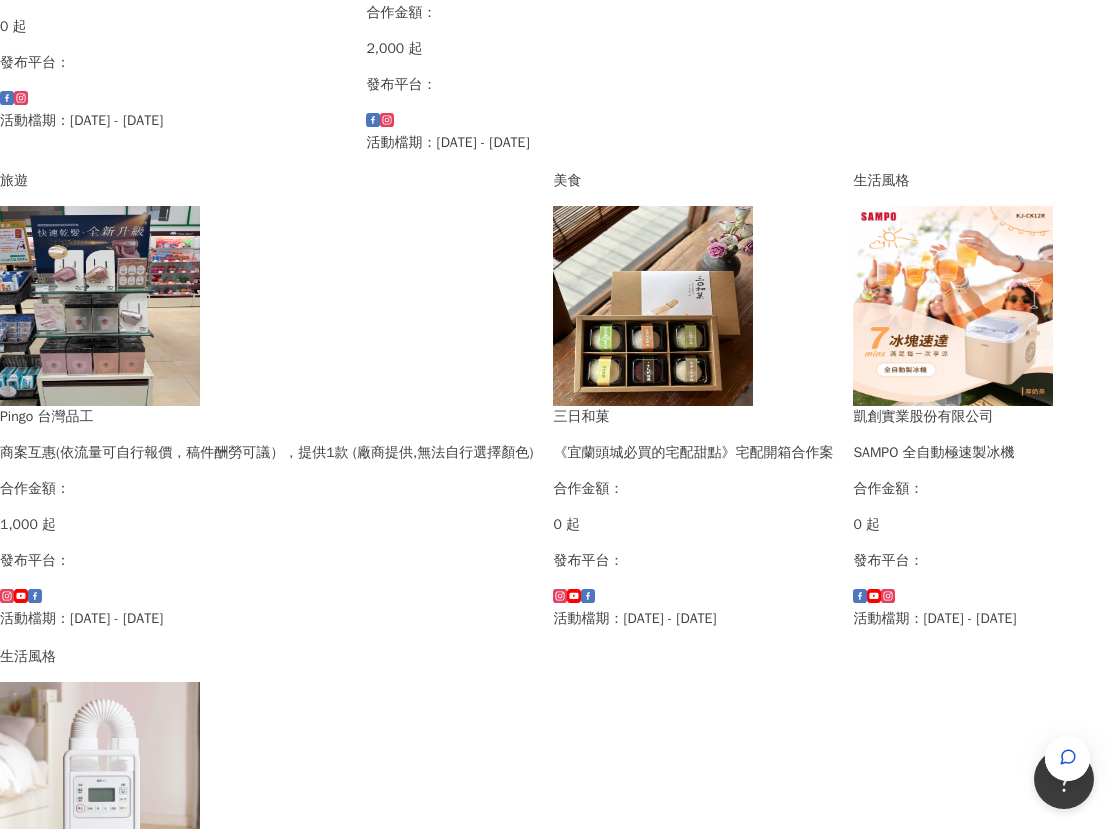 scroll, scrollTop: 1305, scrollLeft: 0, axis: vertical 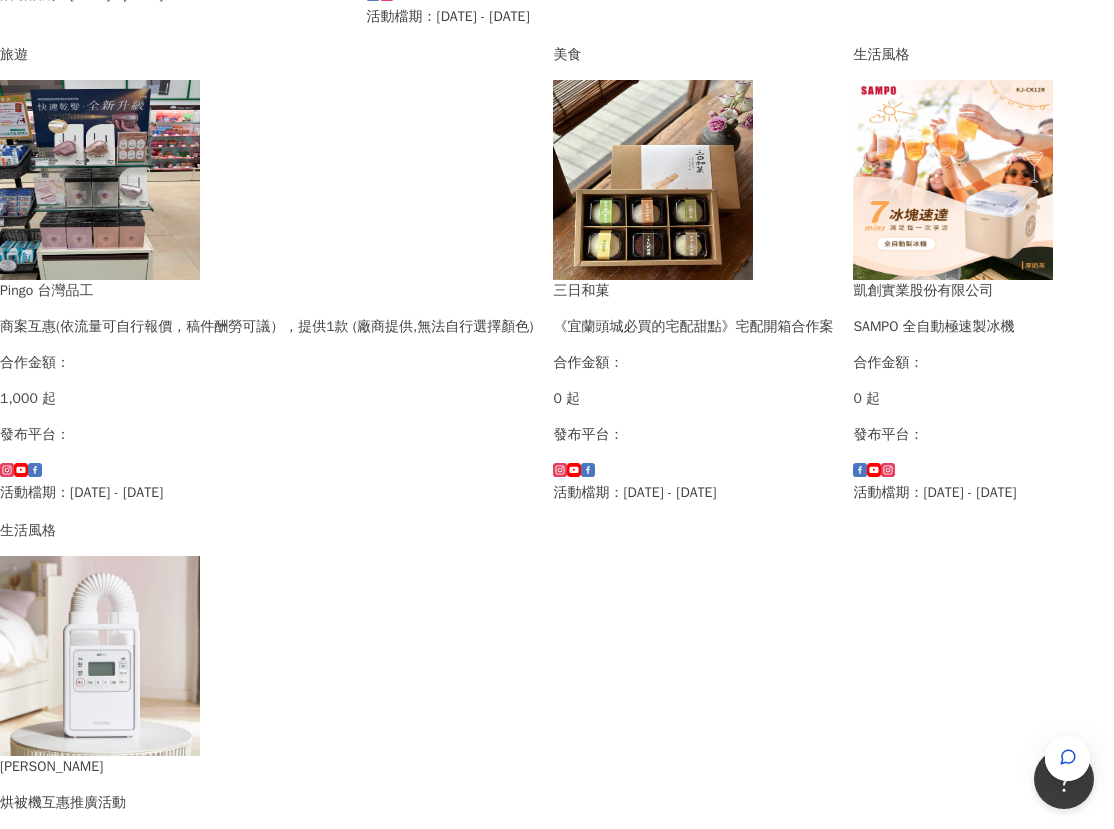 click on "6" at bounding box center [1058, 1036] 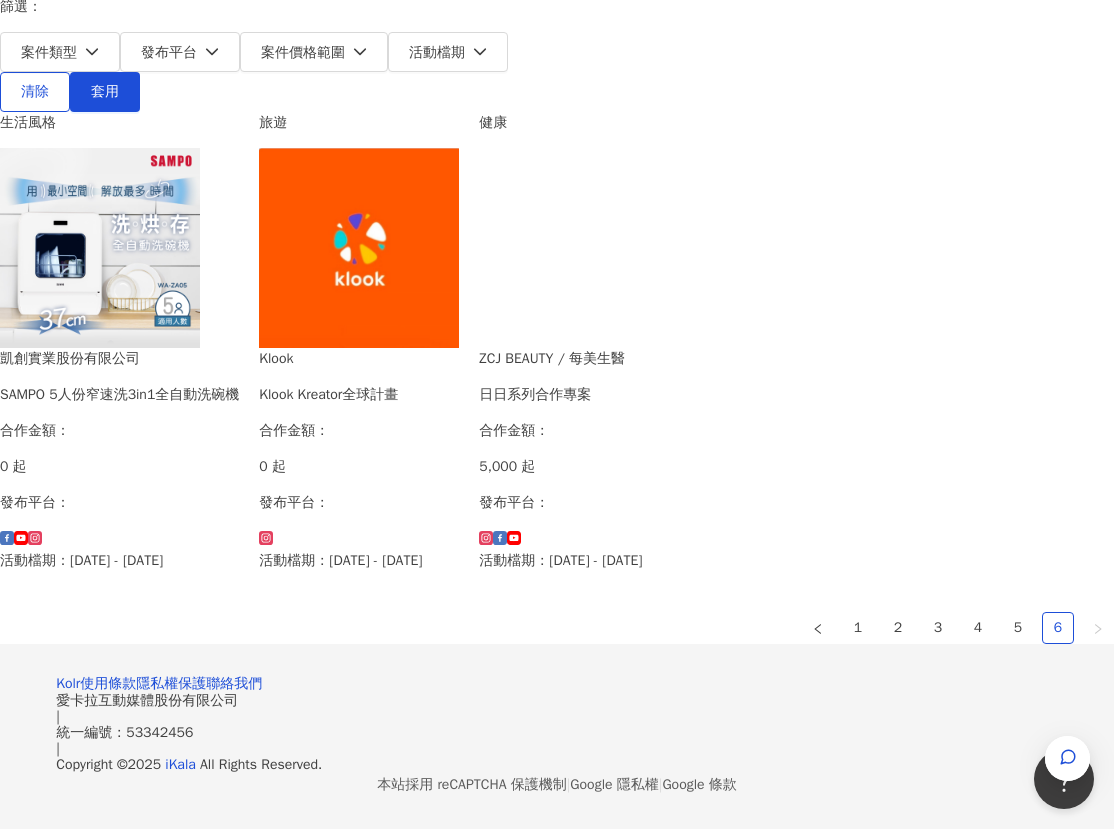 scroll, scrollTop: 0, scrollLeft: 0, axis: both 